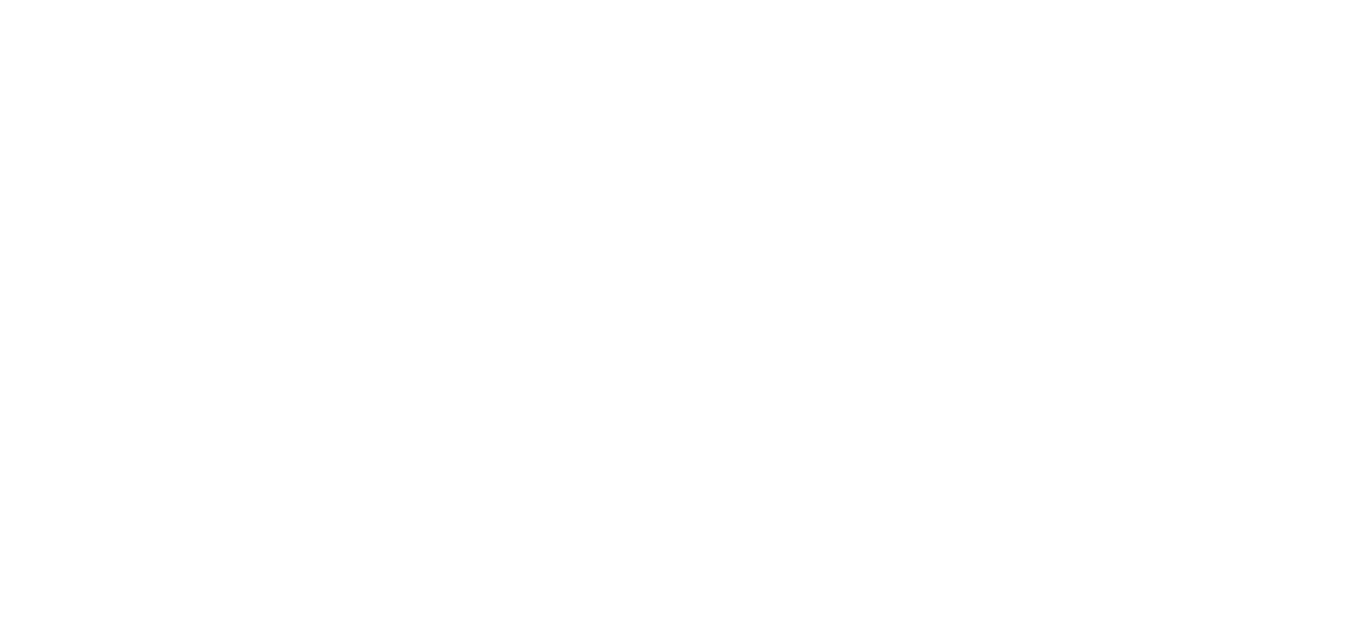 scroll, scrollTop: 0, scrollLeft: 0, axis: both 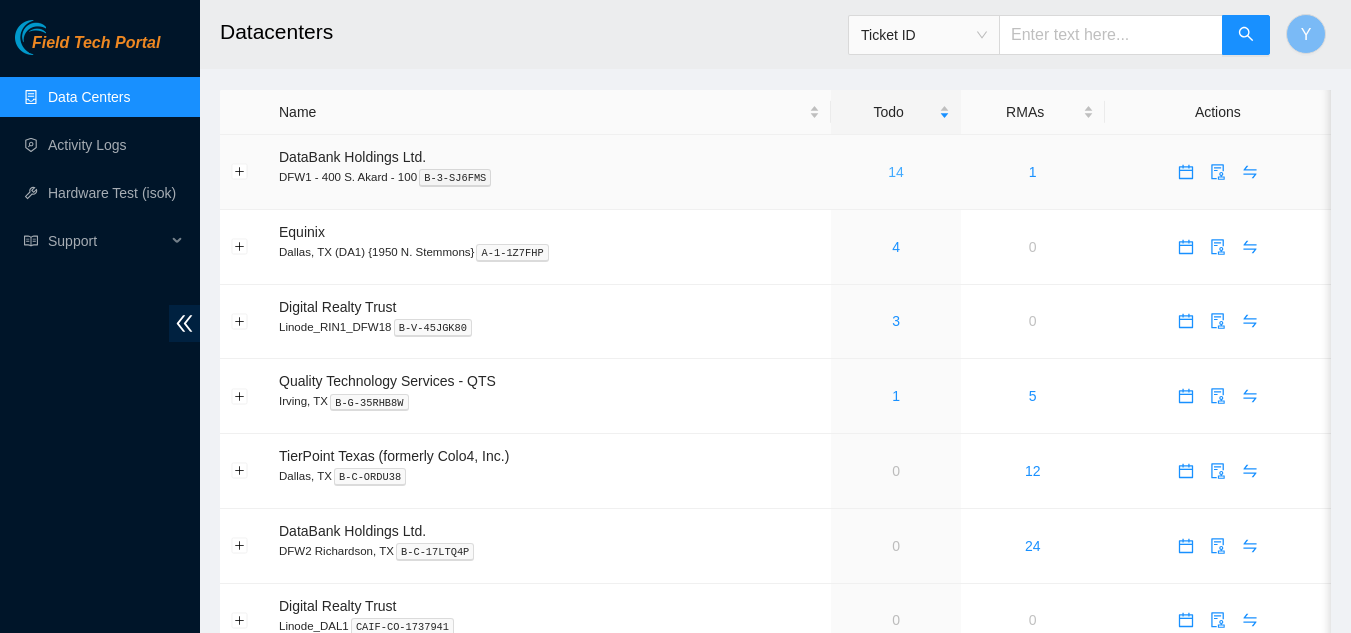 click on "14" at bounding box center (896, 172) 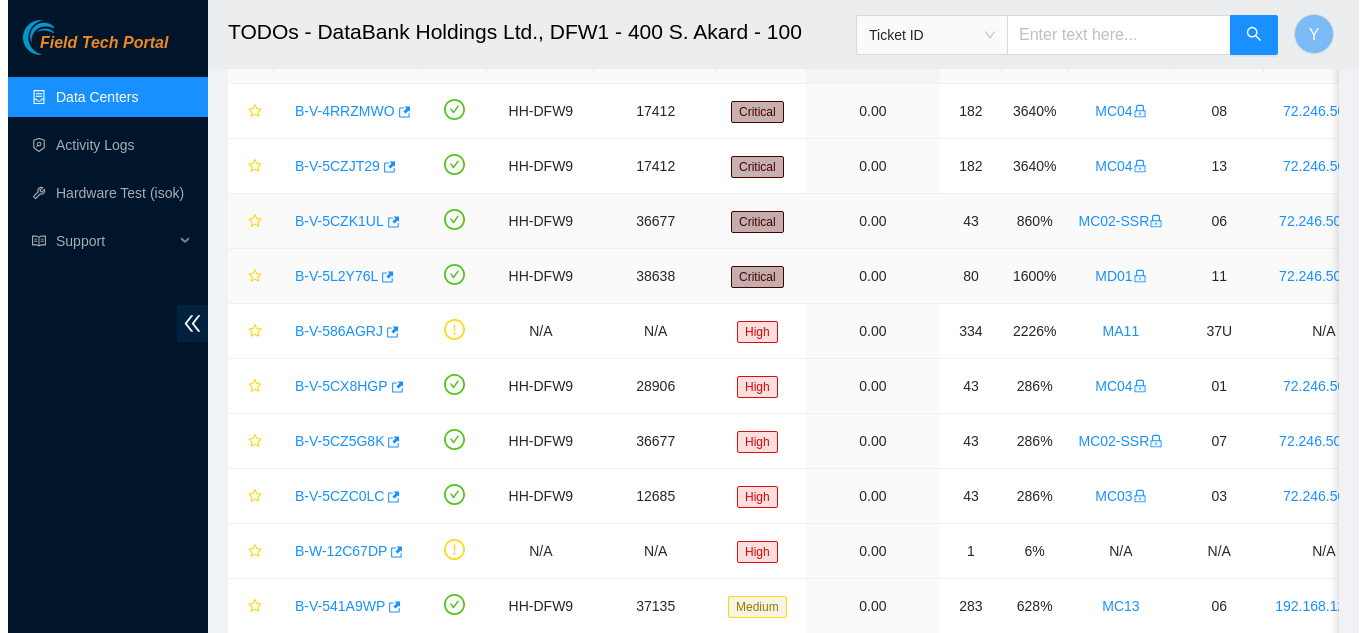 scroll, scrollTop: 132, scrollLeft: 0, axis: vertical 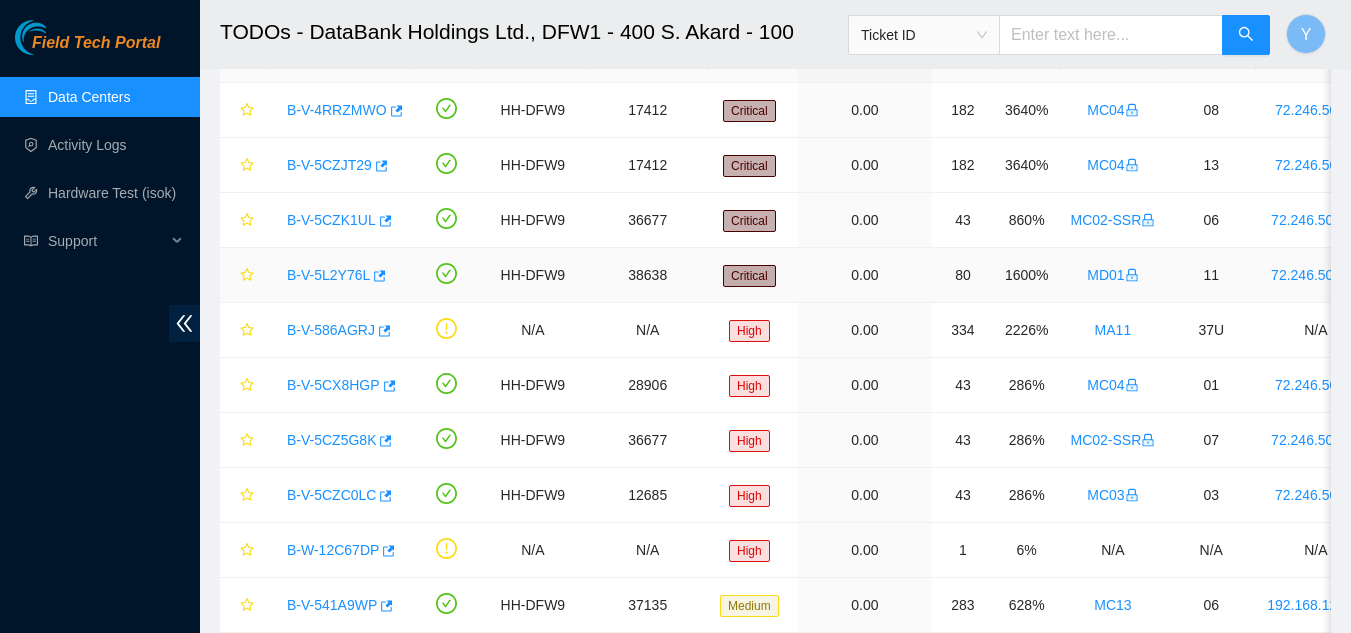click on "B-V-5L2Y76L" at bounding box center (328, 275) 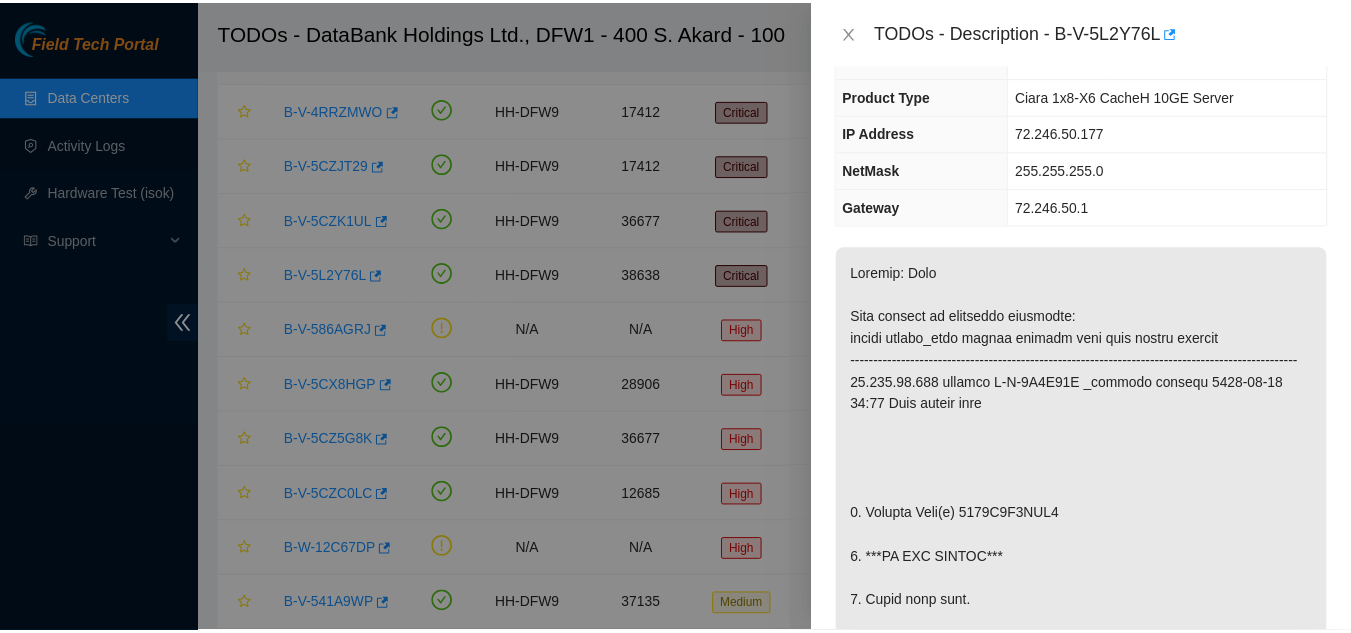 scroll, scrollTop: 123, scrollLeft: 0, axis: vertical 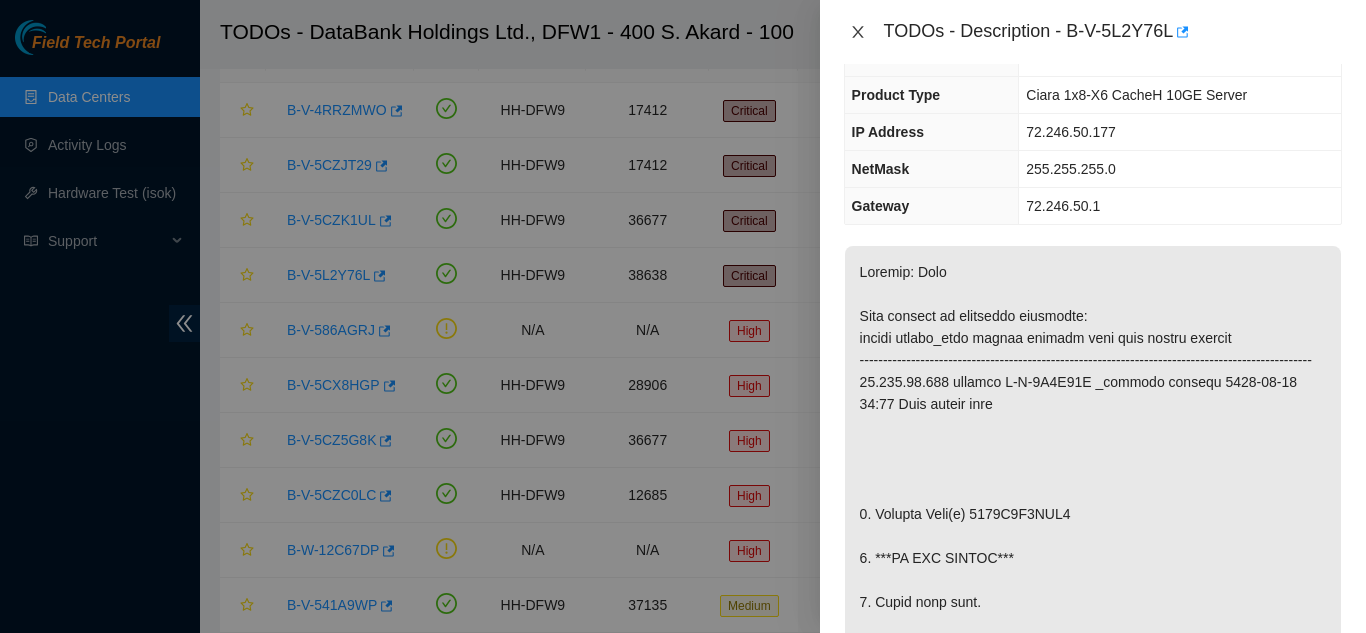 click 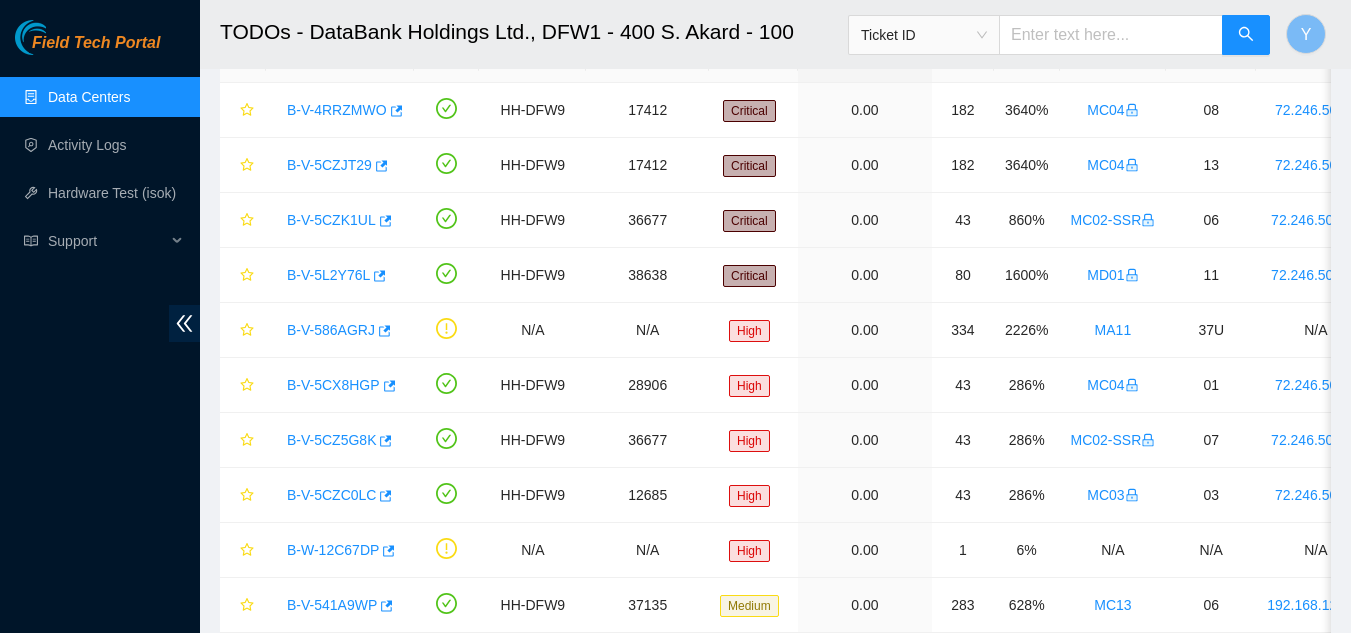 scroll, scrollTop: 167, scrollLeft: 0, axis: vertical 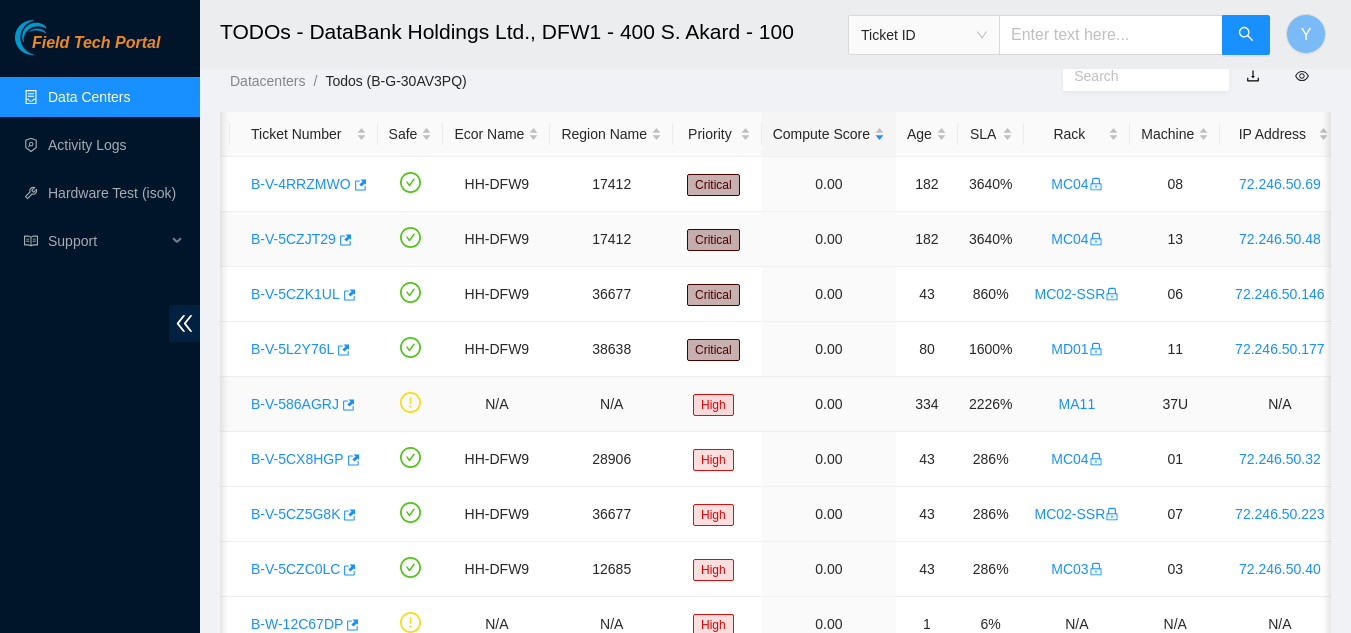 click on "Critical" at bounding box center (717, 239) 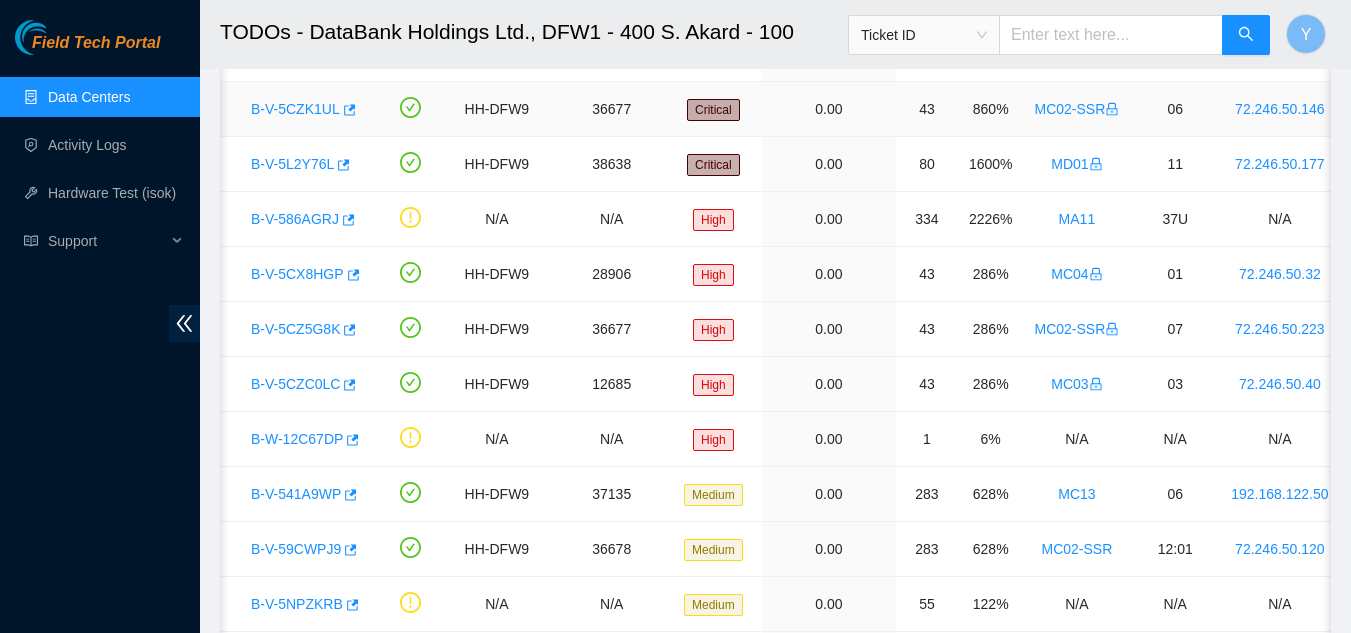 scroll, scrollTop: 247, scrollLeft: 0, axis: vertical 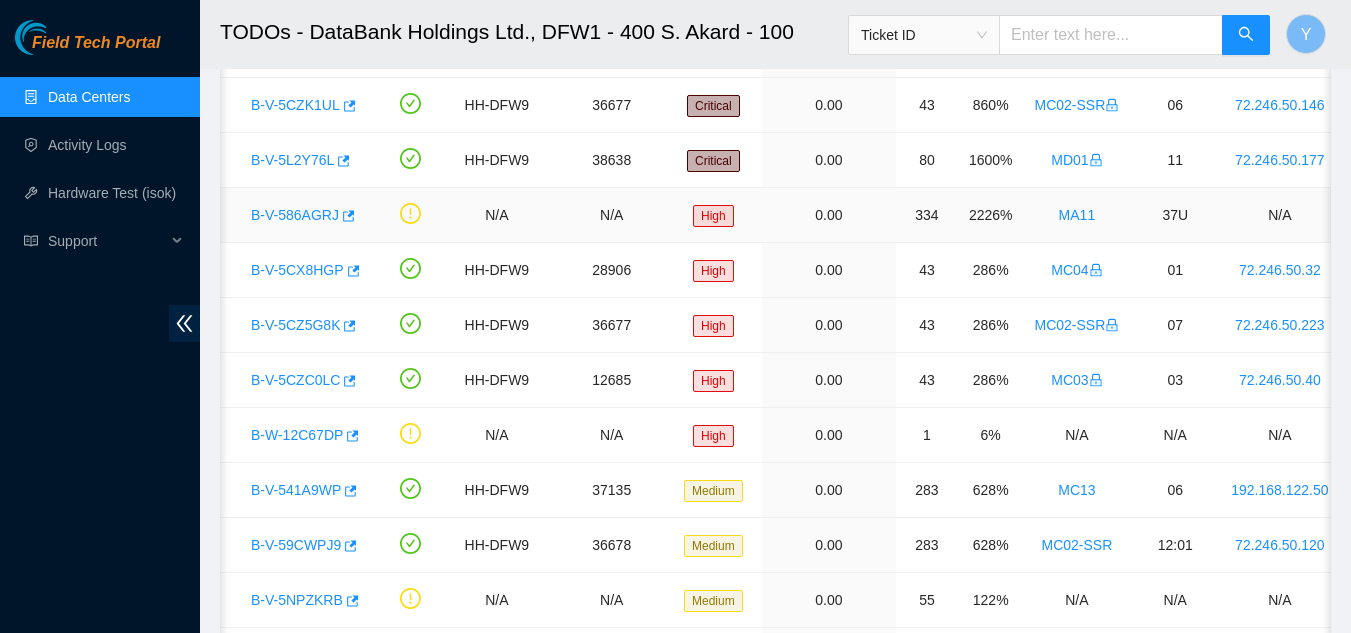 click on "High" at bounding box center (717, 215) 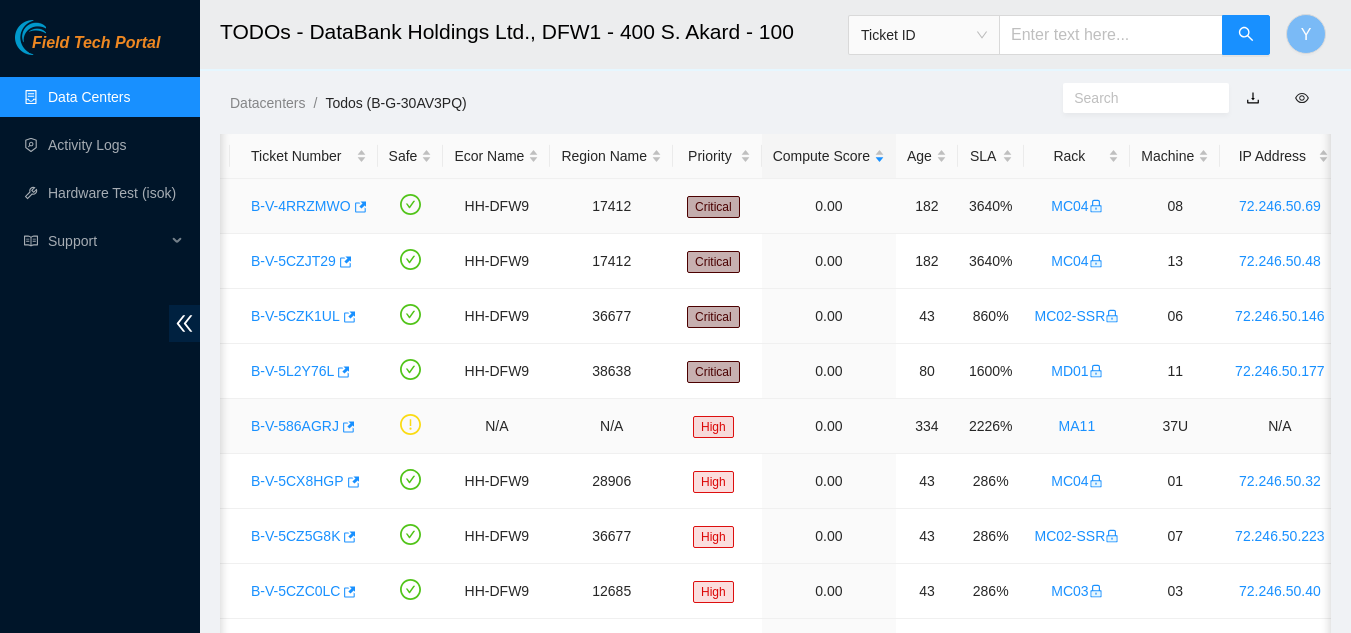 scroll, scrollTop: 0, scrollLeft: 0, axis: both 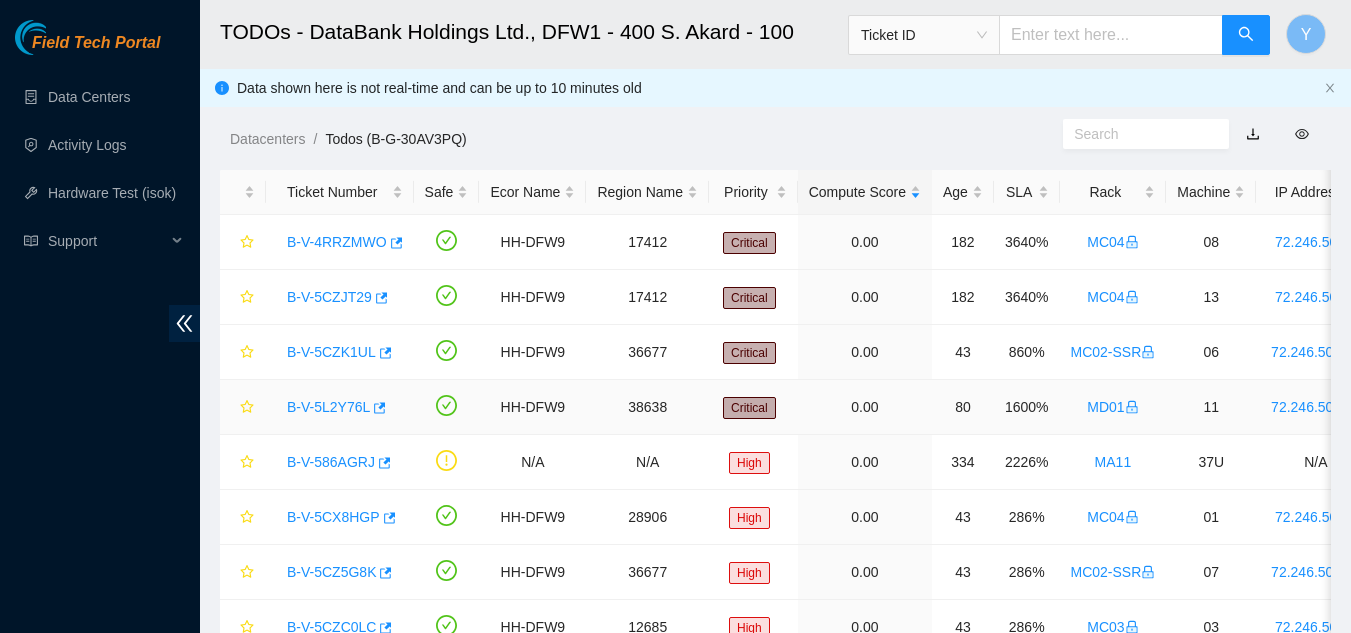 click on "B-V-5L2Y76L" at bounding box center (328, 407) 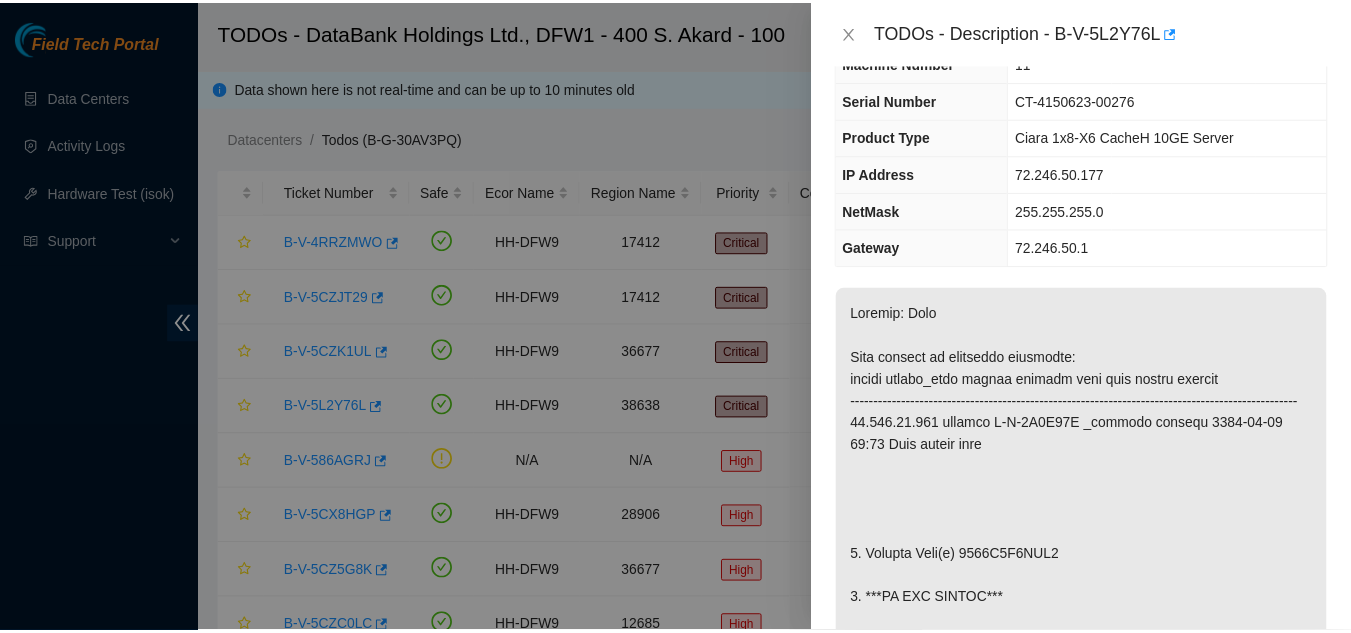scroll, scrollTop: 0, scrollLeft: 0, axis: both 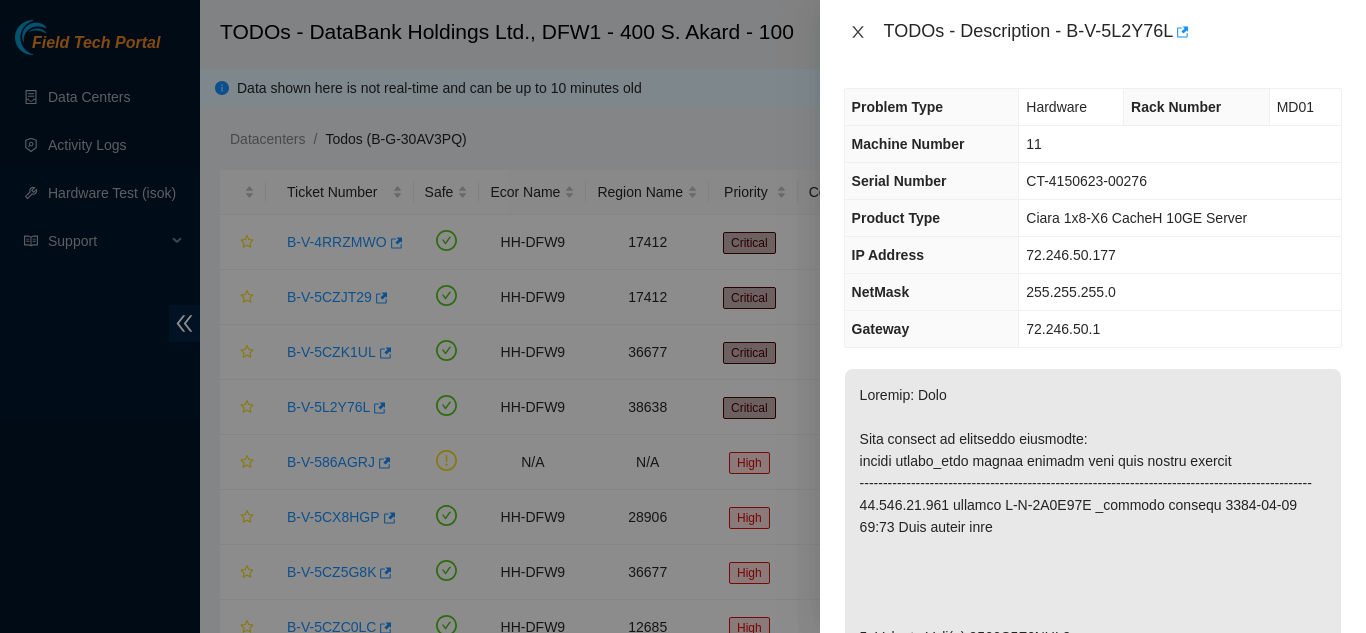 click 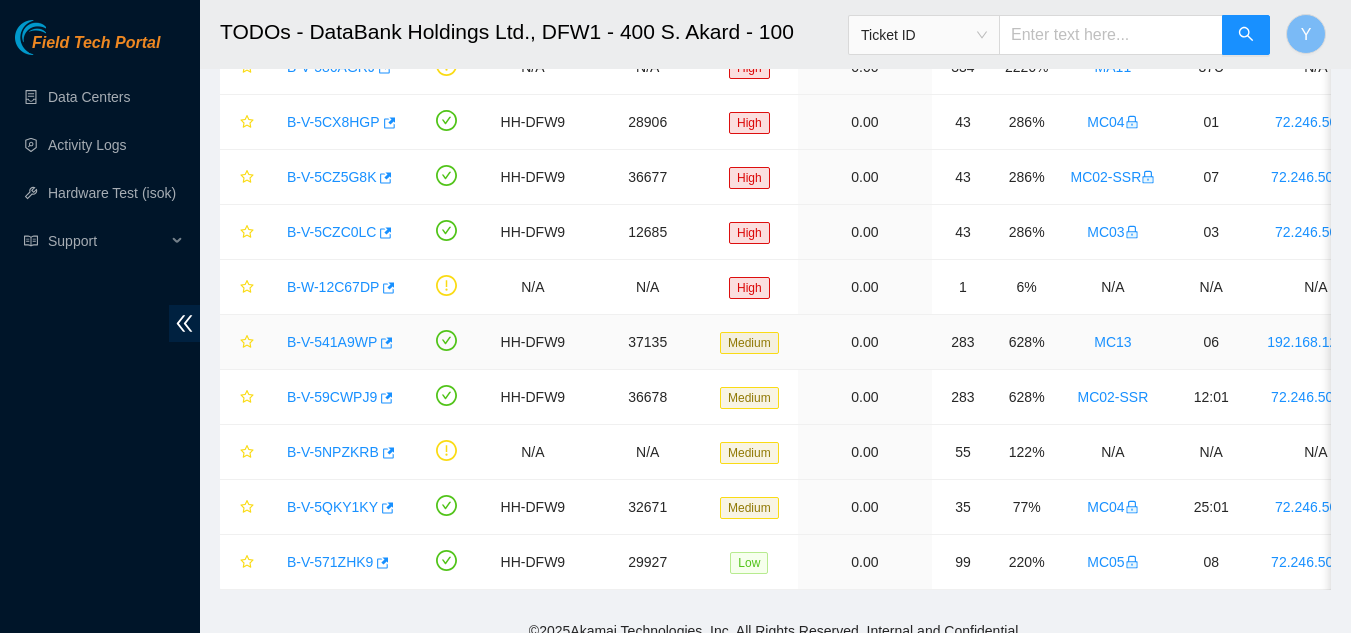 scroll, scrollTop: 429, scrollLeft: 0, axis: vertical 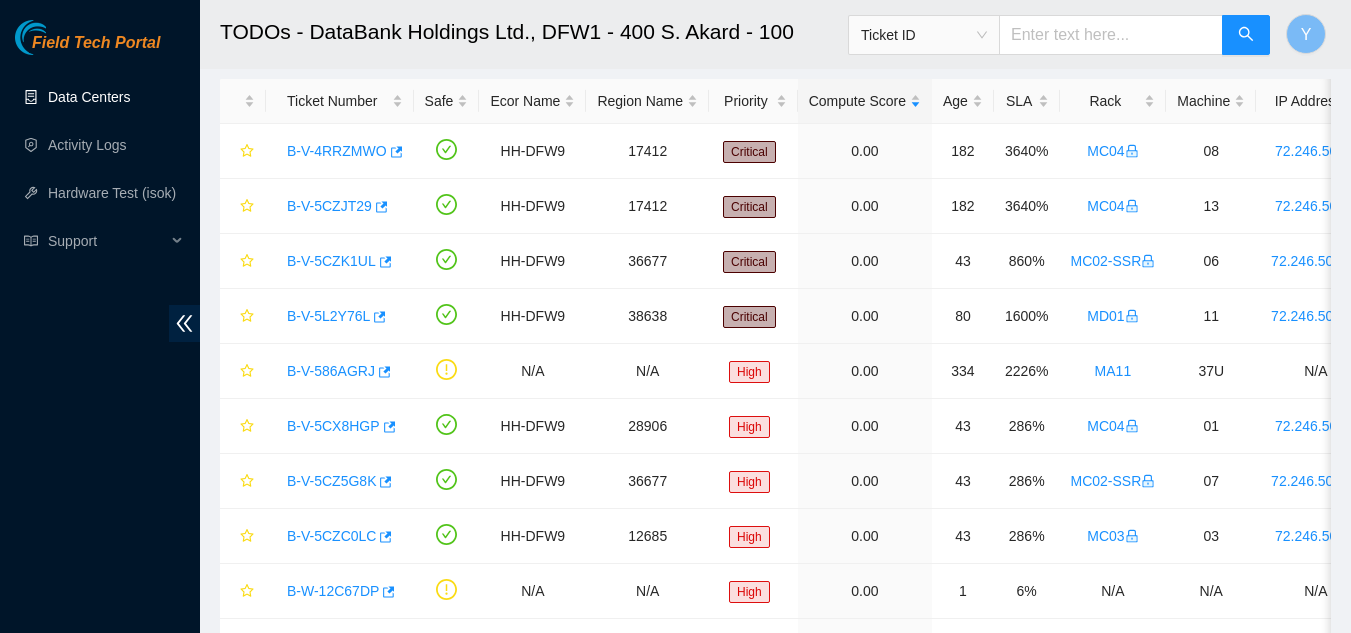 click on "Data Centers" at bounding box center (89, 97) 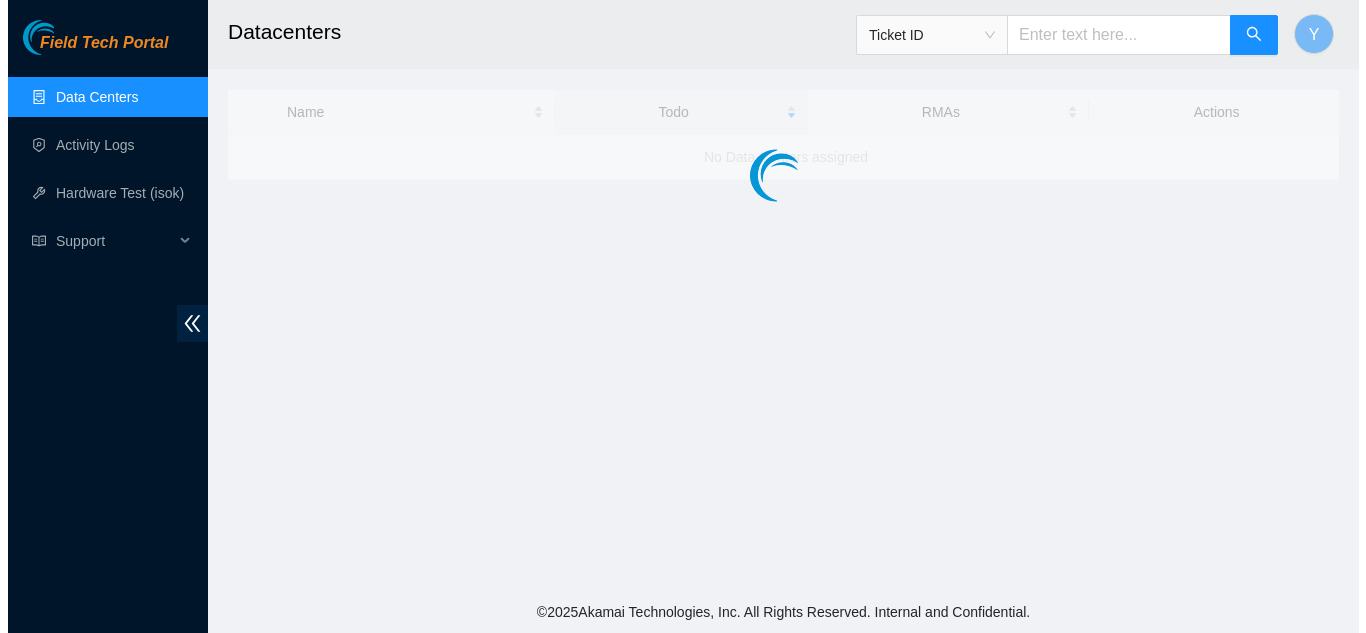 scroll, scrollTop: 0, scrollLeft: 0, axis: both 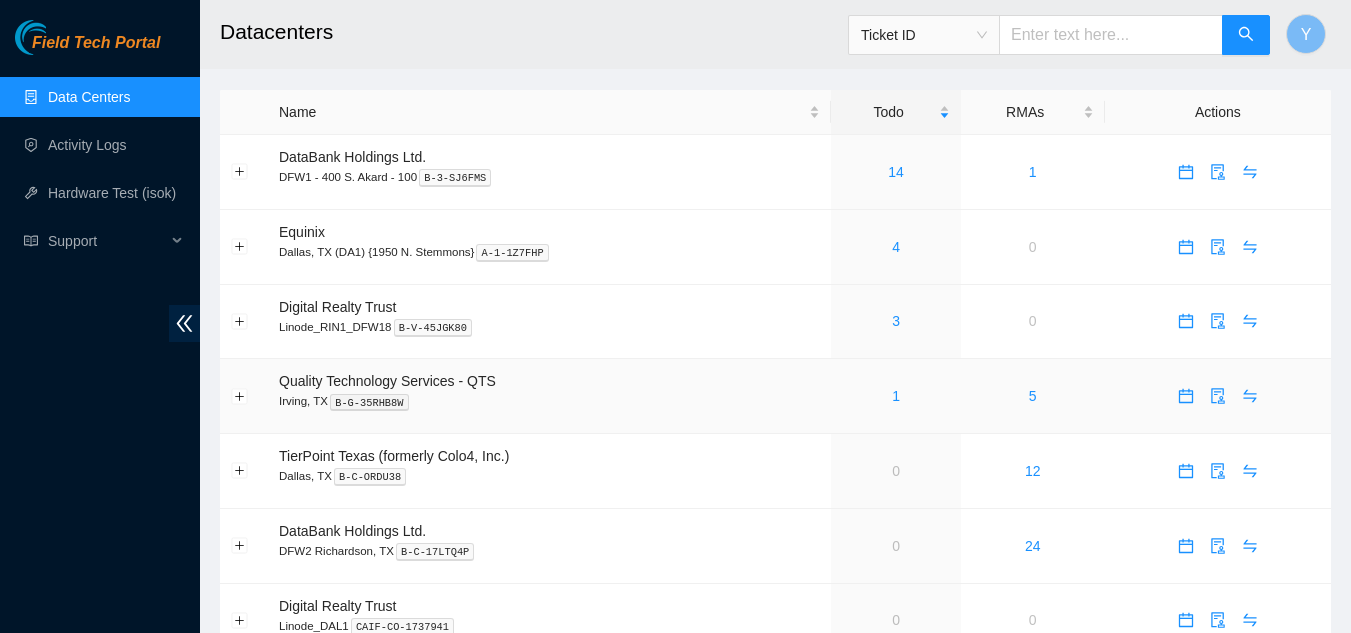 click on "1" at bounding box center (895, 396) 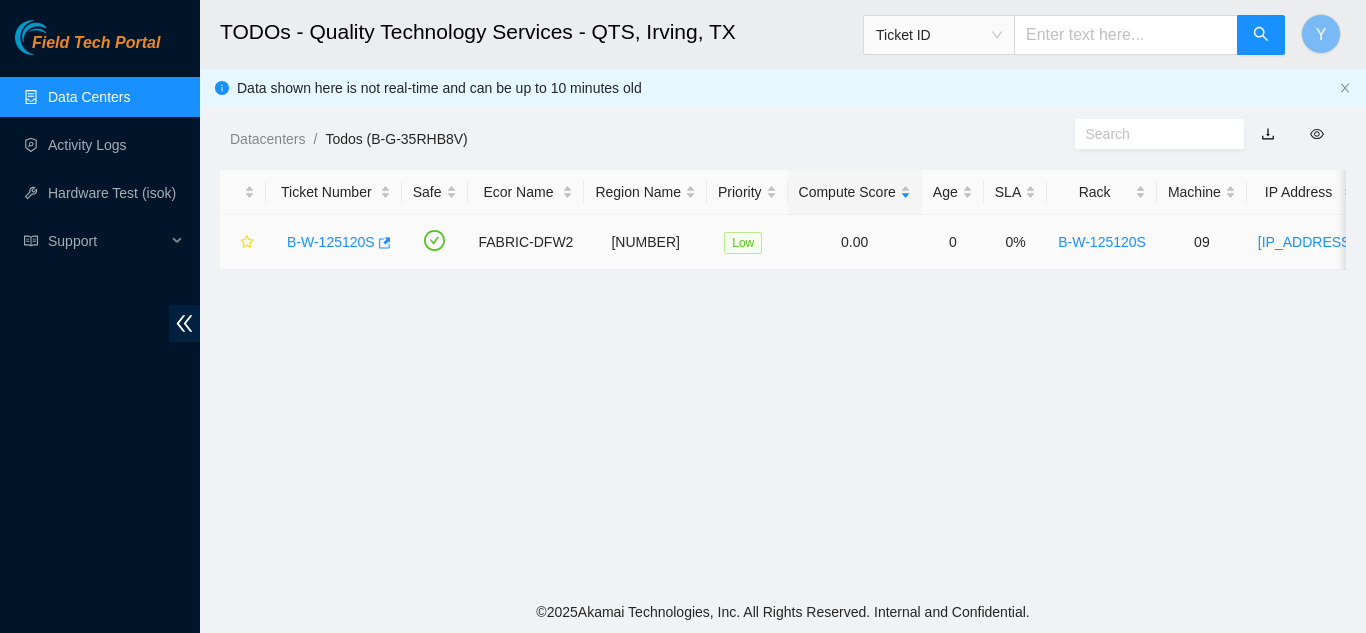 click on "B-W-125120S" at bounding box center (331, 242) 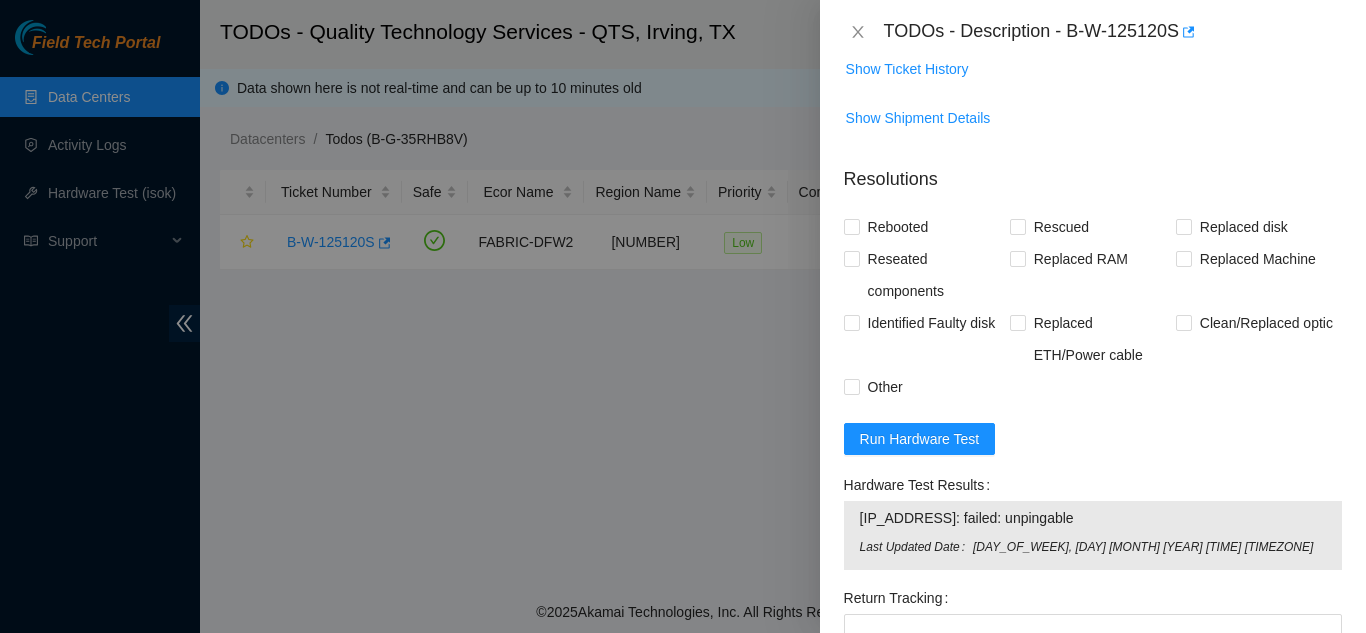 scroll, scrollTop: 1666, scrollLeft: 0, axis: vertical 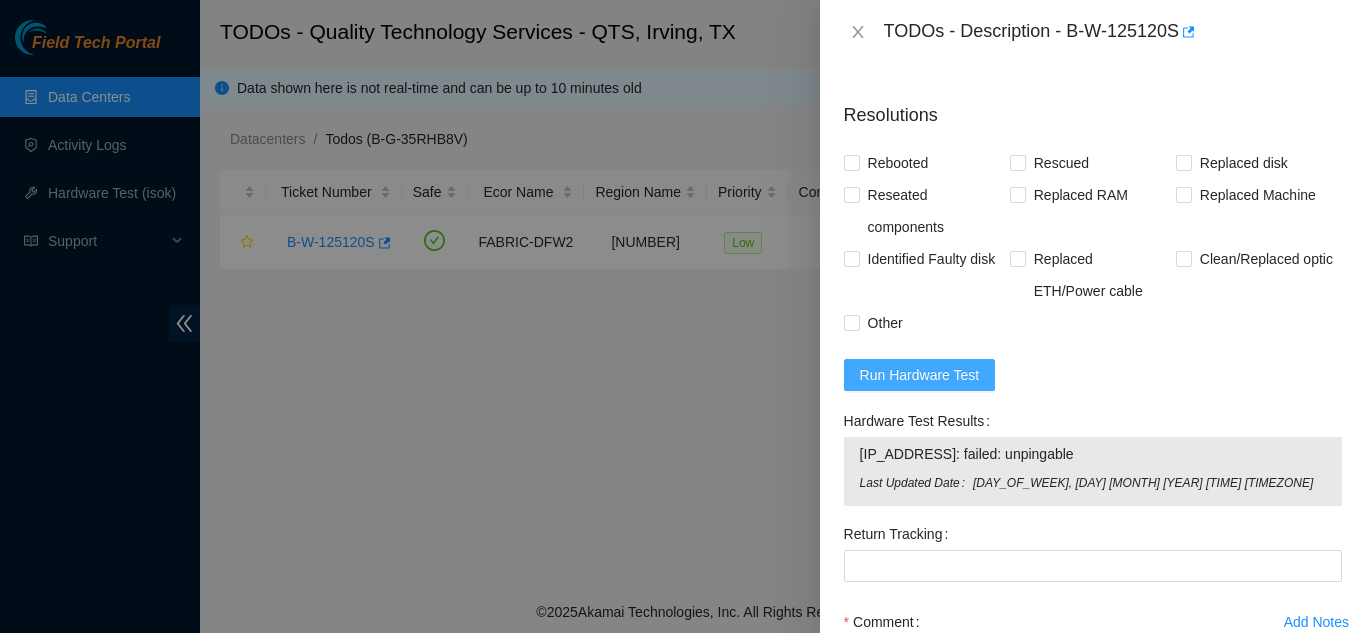 click on "Run Hardware Test" at bounding box center (920, 375) 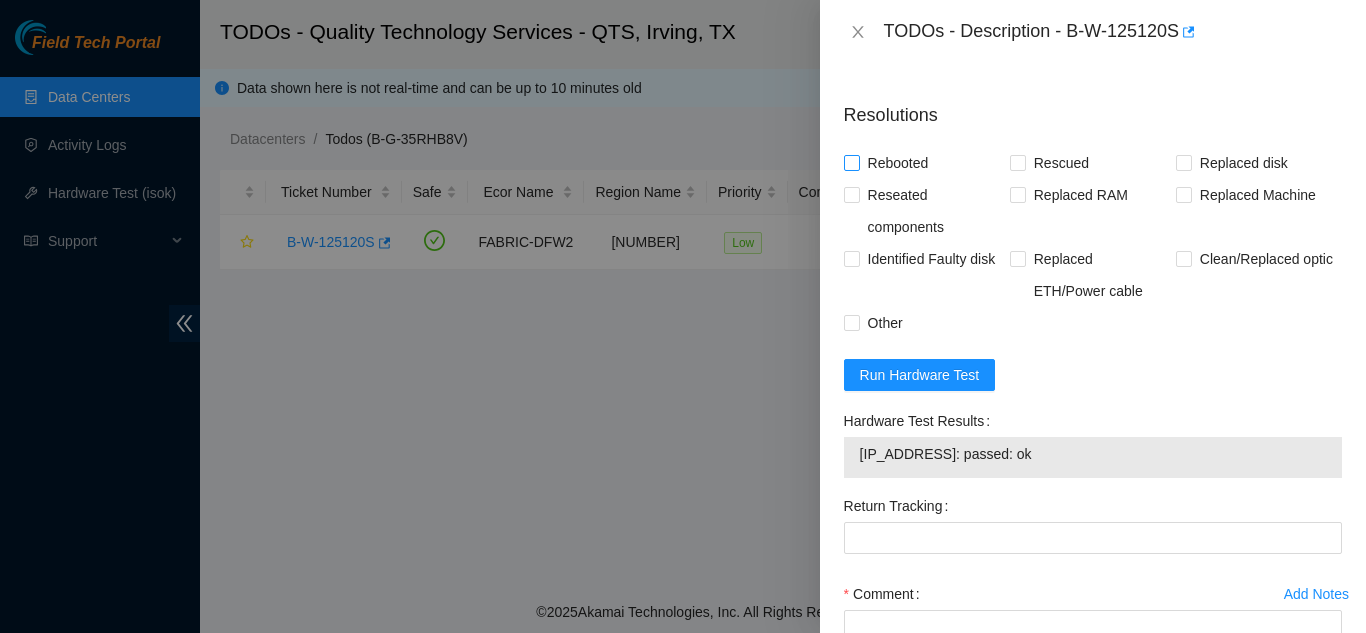 click on "Rebooted" at bounding box center [851, 162] 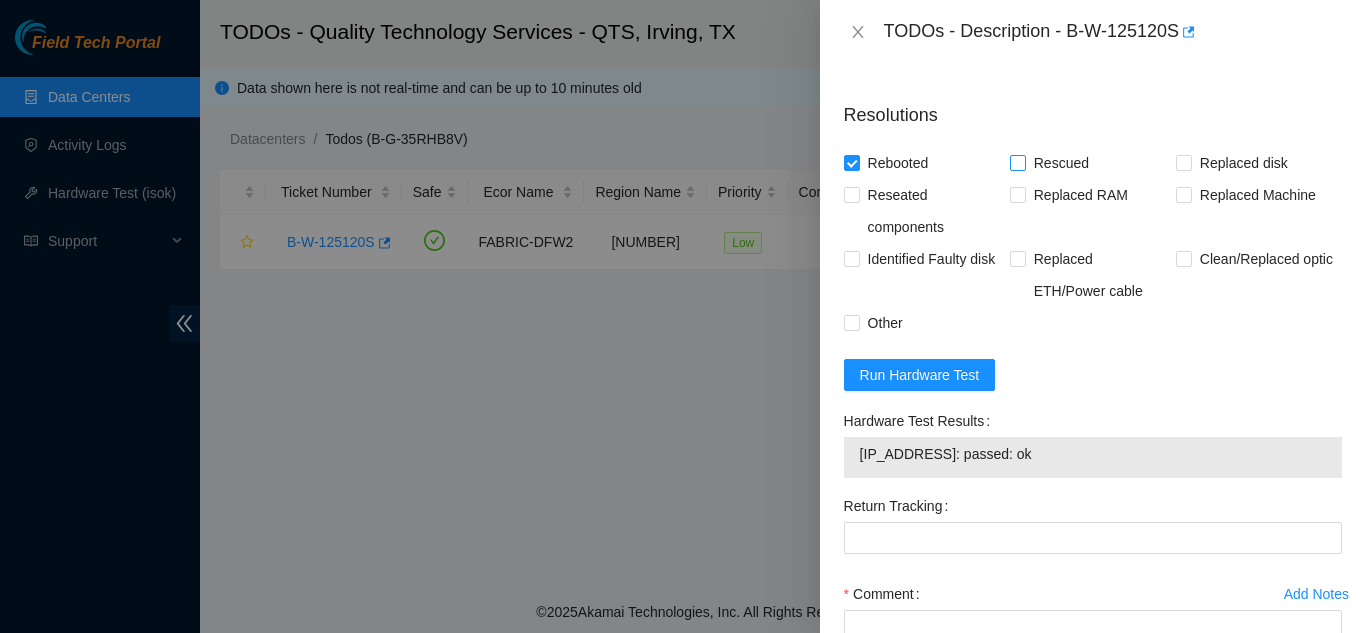 click on "Rescued" at bounding box center [1017, 162] 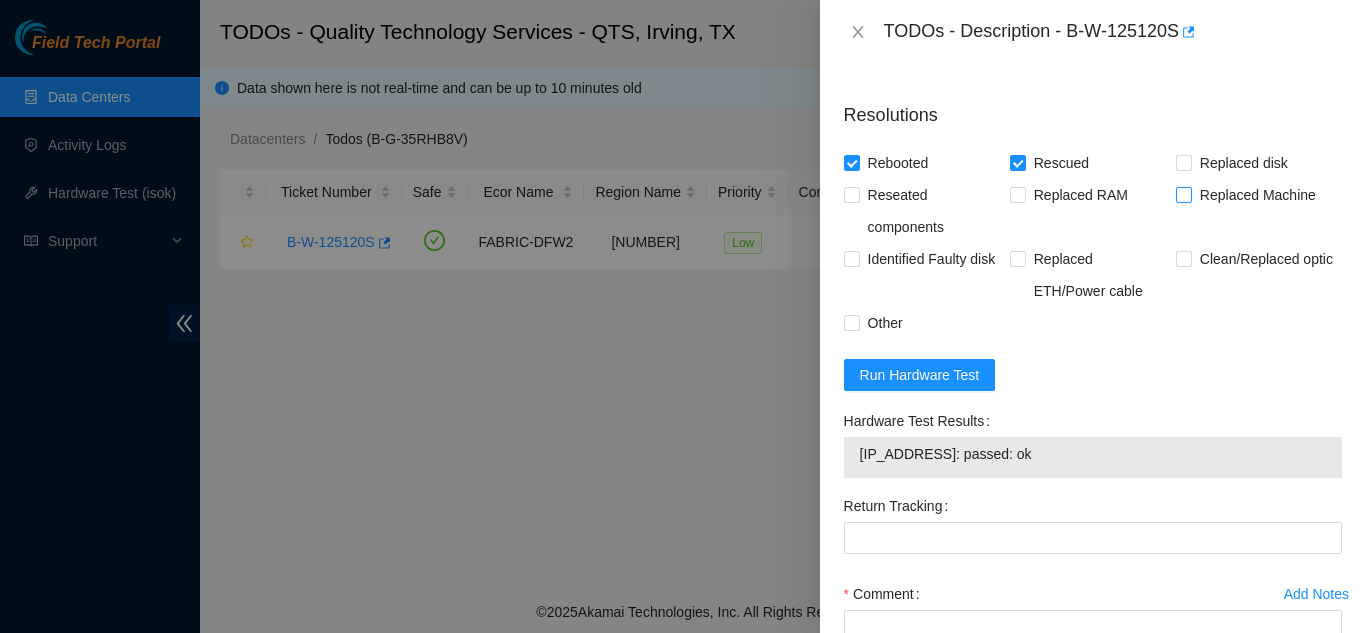 click on "Replaced Machine" at bounding box center [1183, 194] 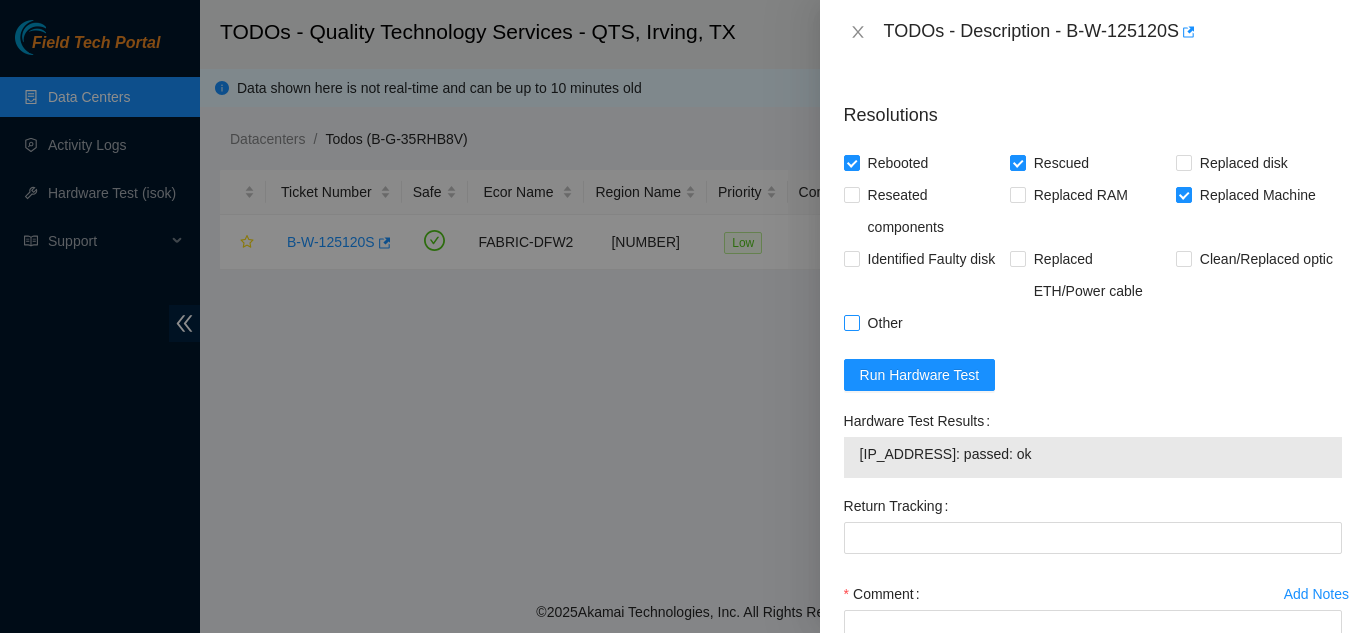 click on "Other" at bounding box center [851, 322] 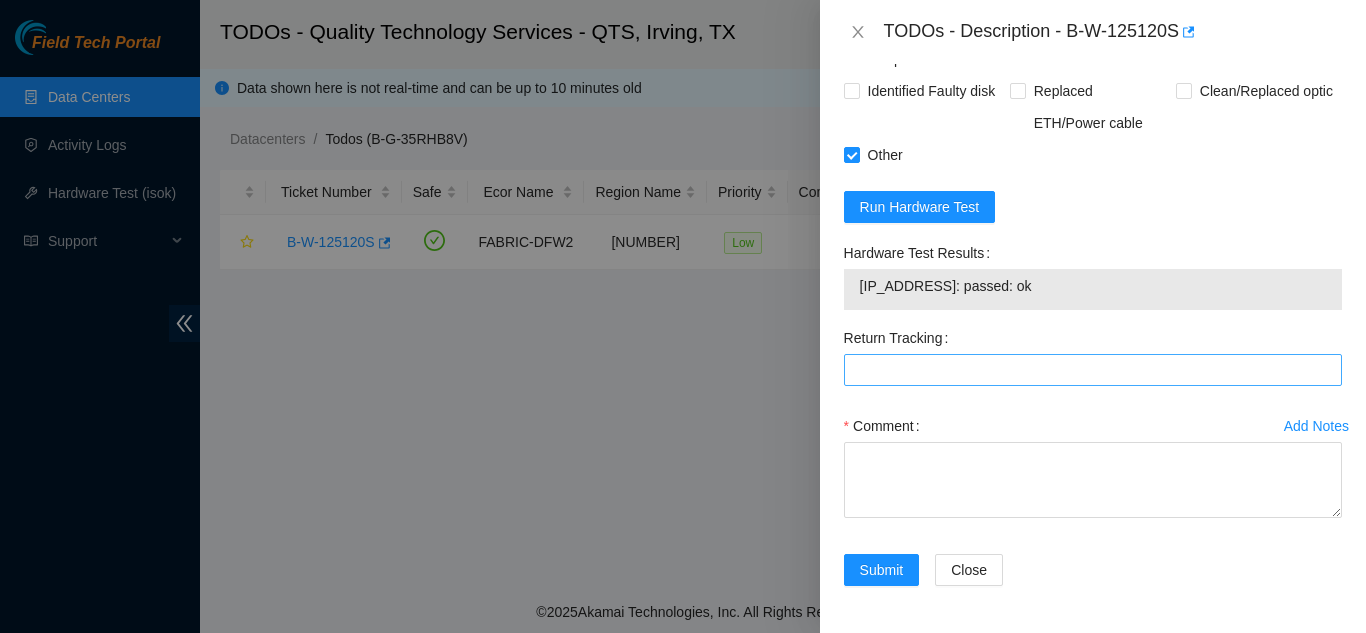 scroll, scrollTop: 1857, scrollLeft: 0, axis: vertical 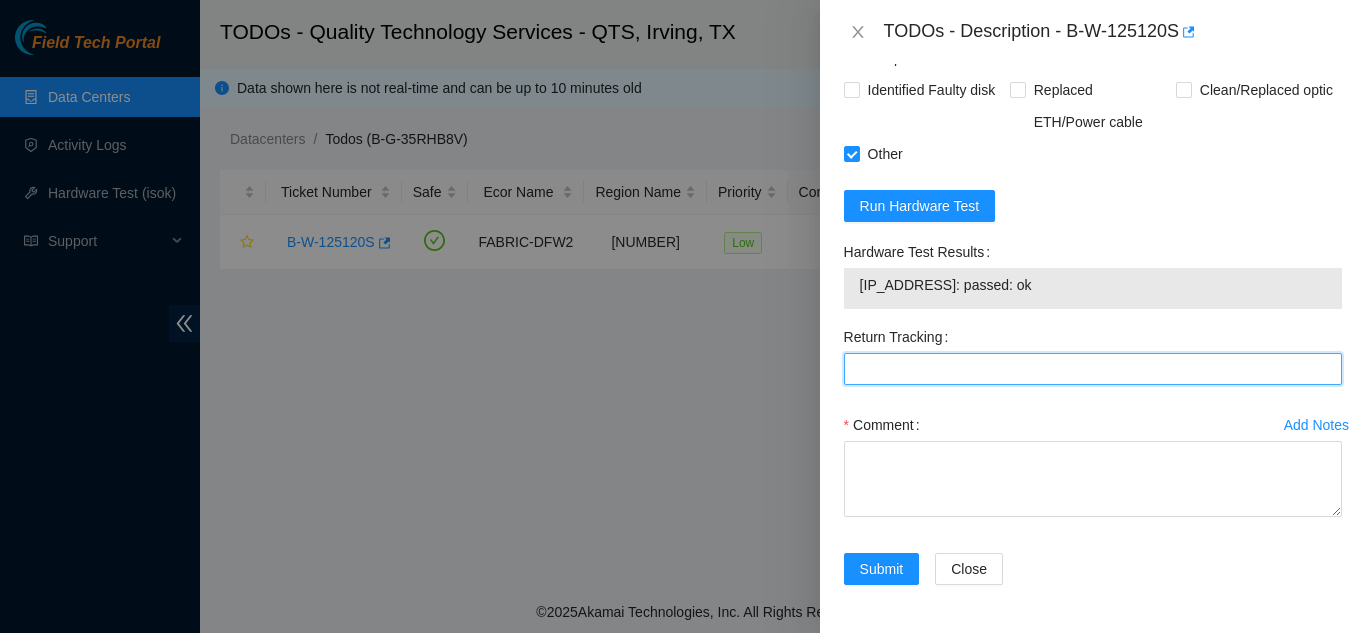 click on "Return Tracking" at bounding box center [1093, 369] 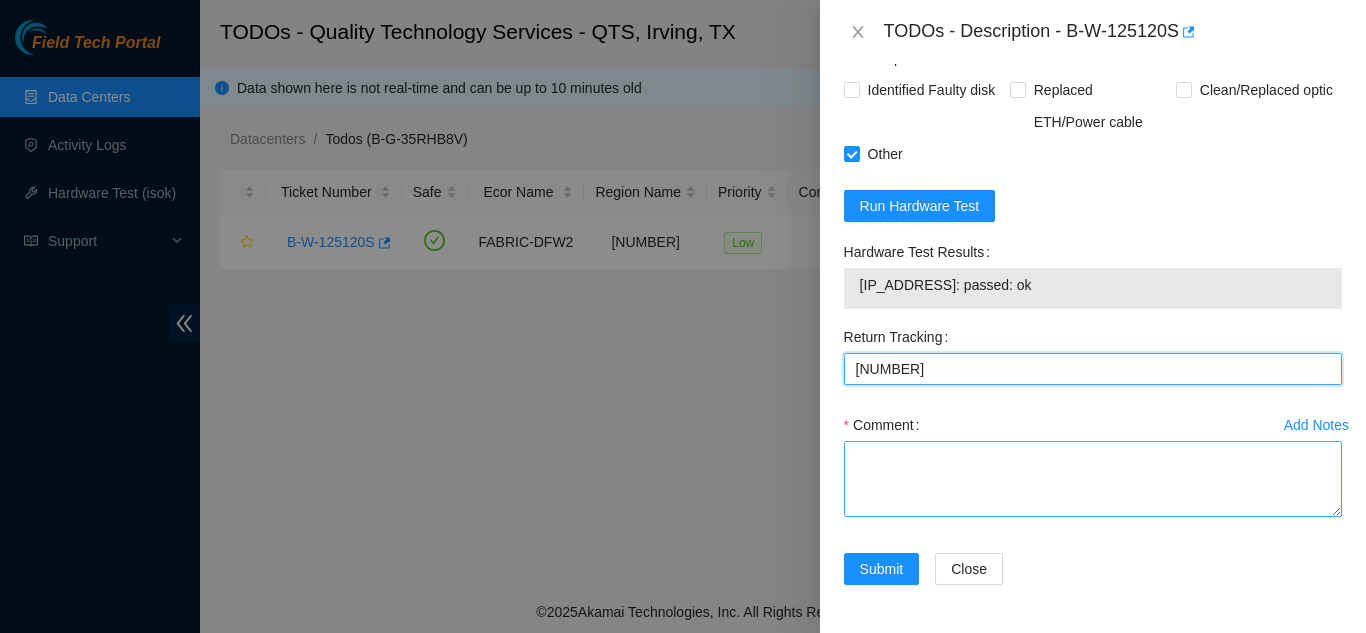 type on "[NUMBER]" 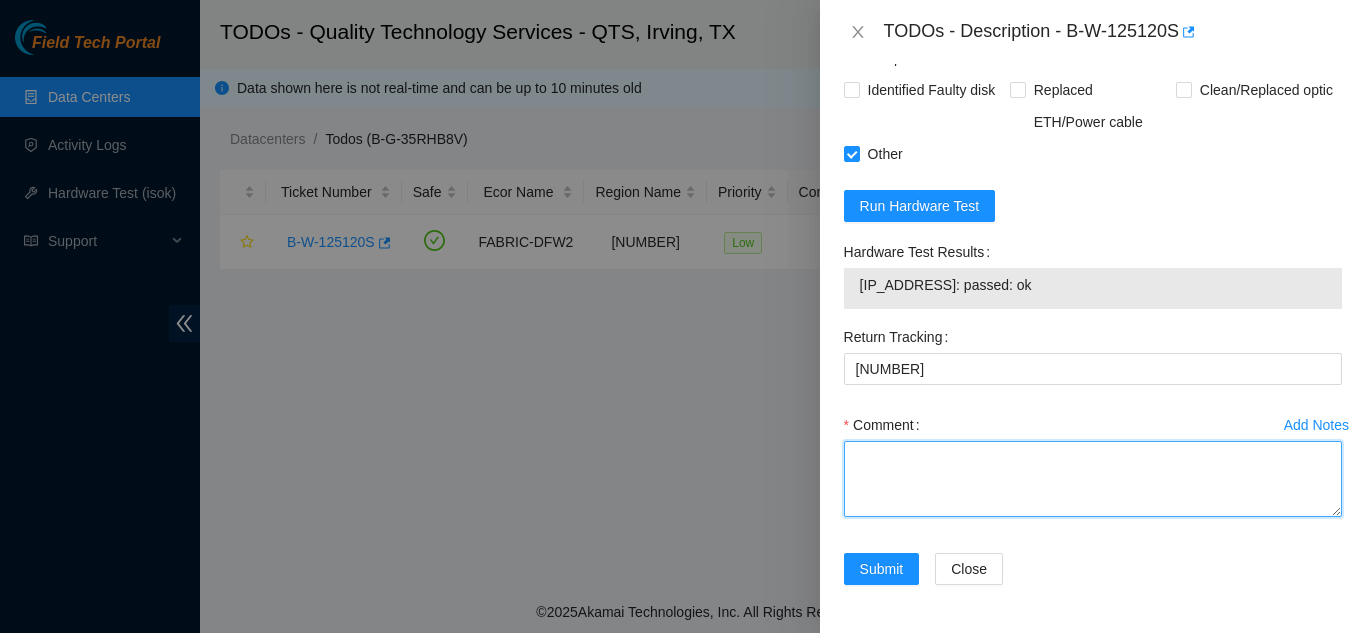 click on "Comment" at bounding box center [1093, 479] 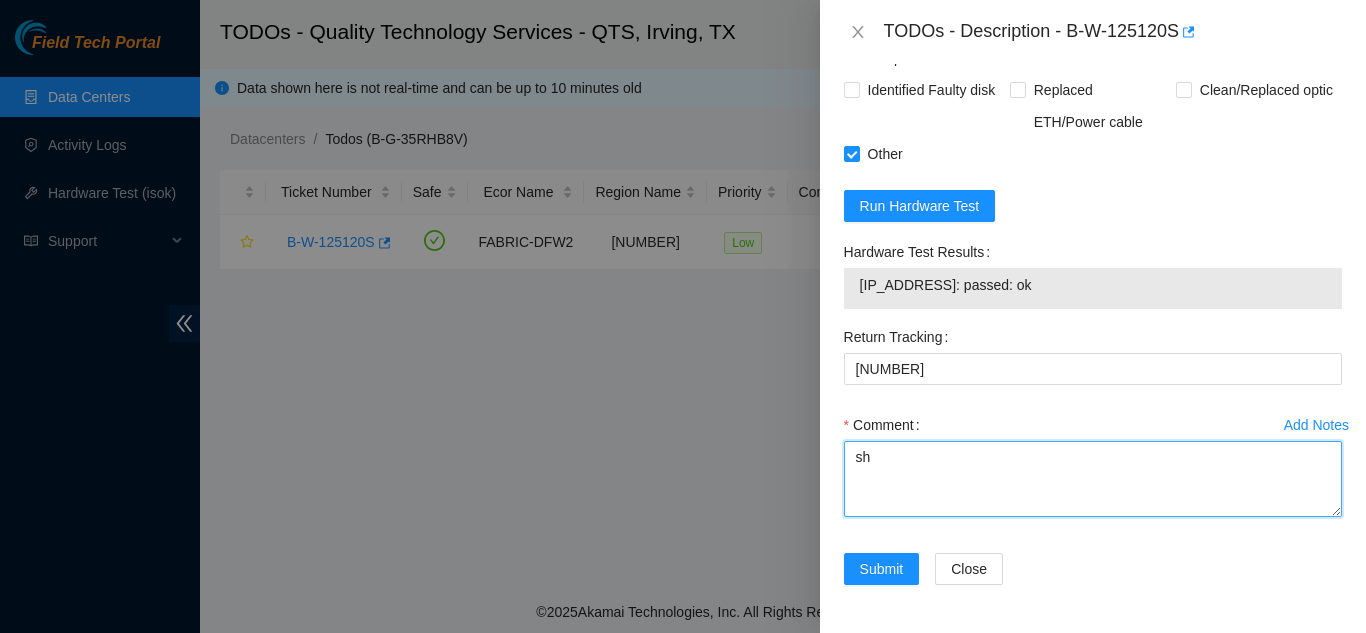 type on "s" 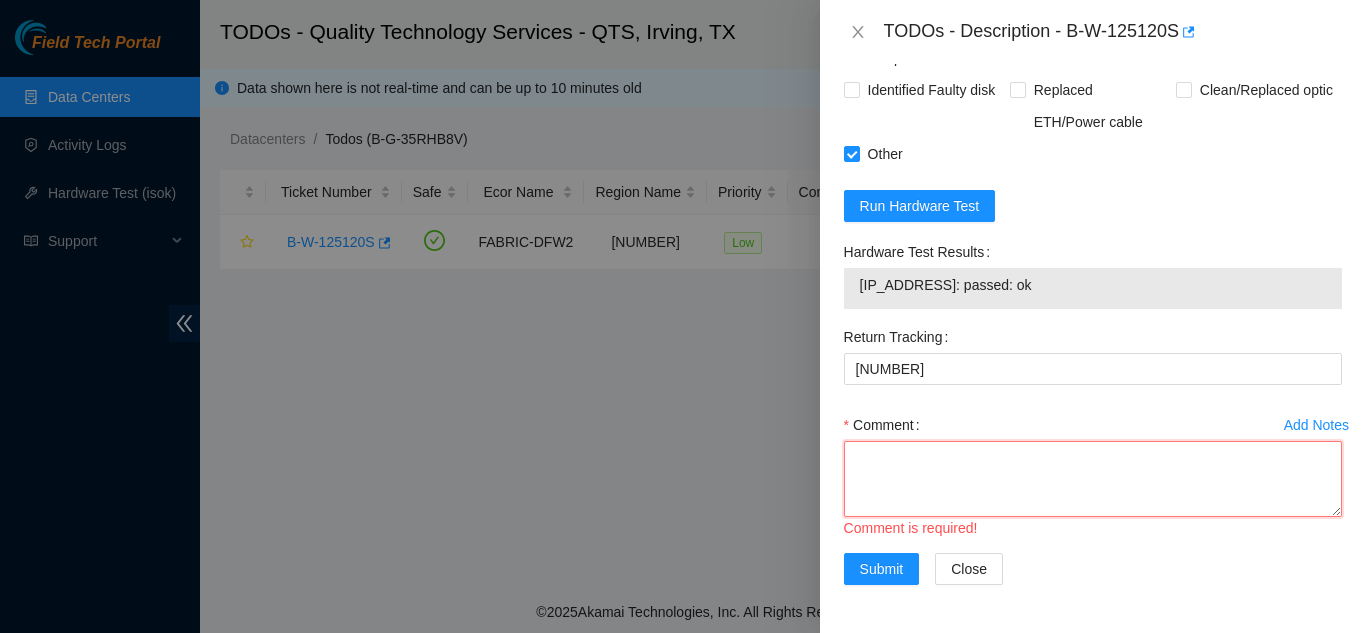 paste on "Shut down machine properly, located faulty disk and replaced with new disk (S/N ) Rescued, re-IP'd and rebooted. Machine passes isok." 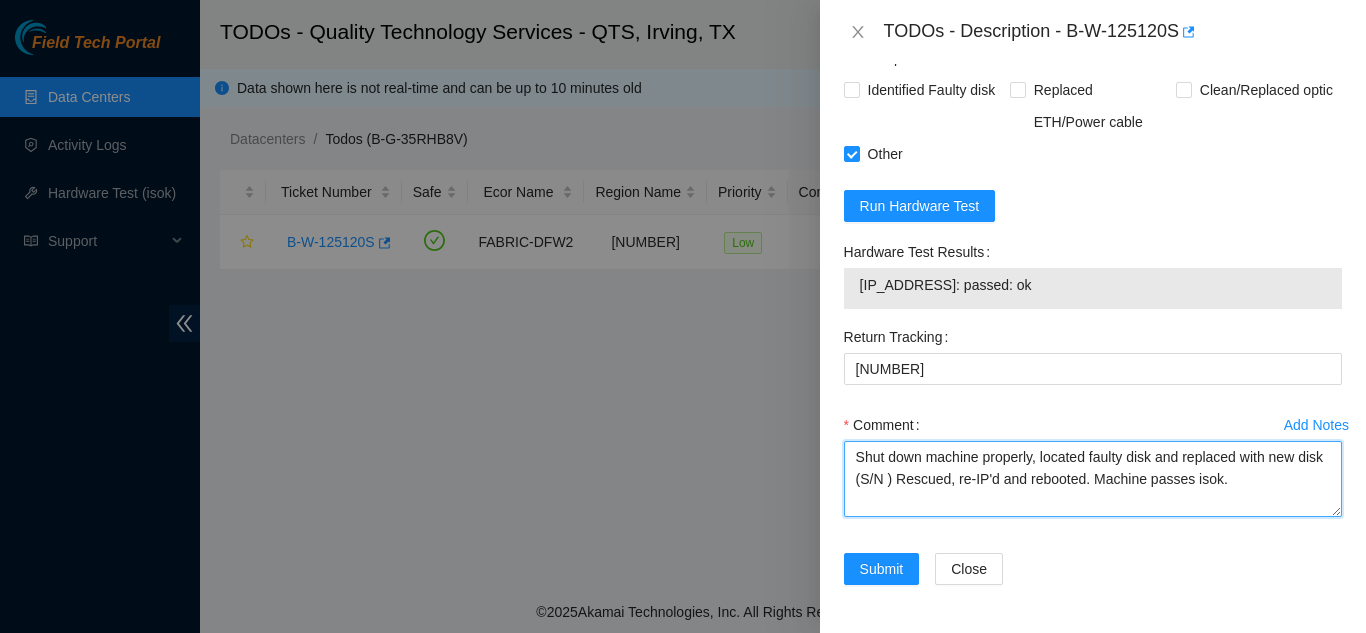 click on "Shut down machine properly, located faulty disk and replaced with new disk (S/N ) Rescued, re-IP'd and rebooted. Machine passes isok." at bounding box center (1093, 479) 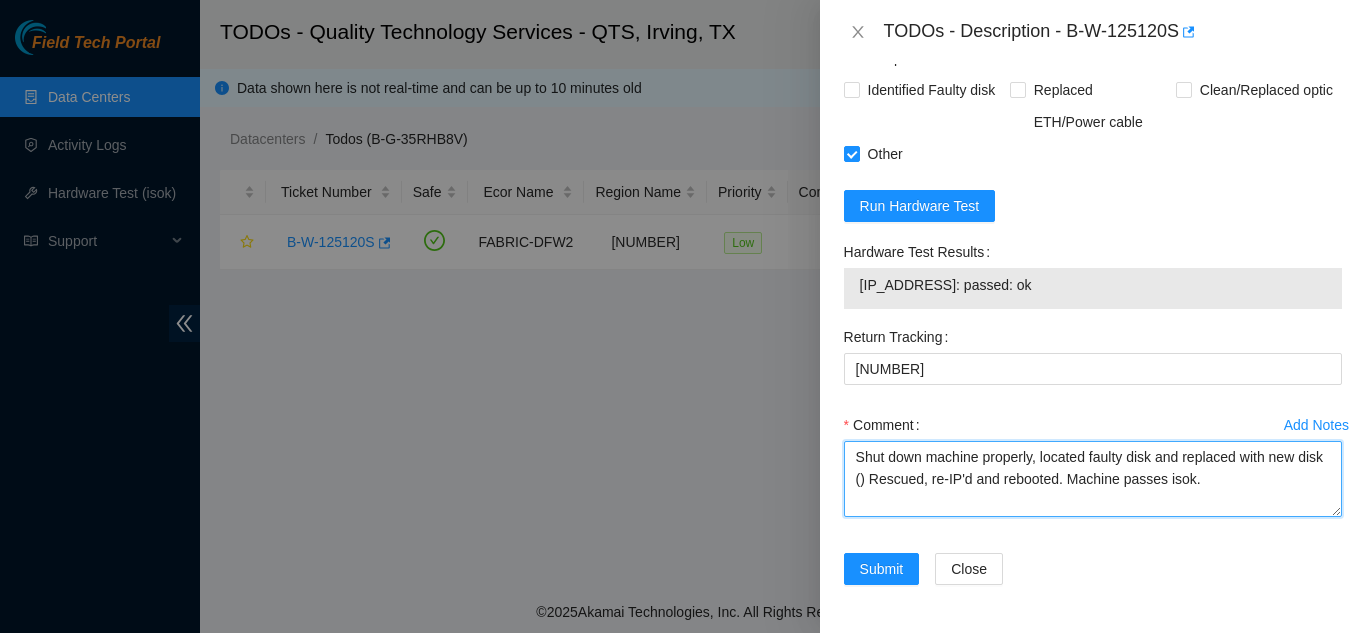paste on "CT-4211102-00061" 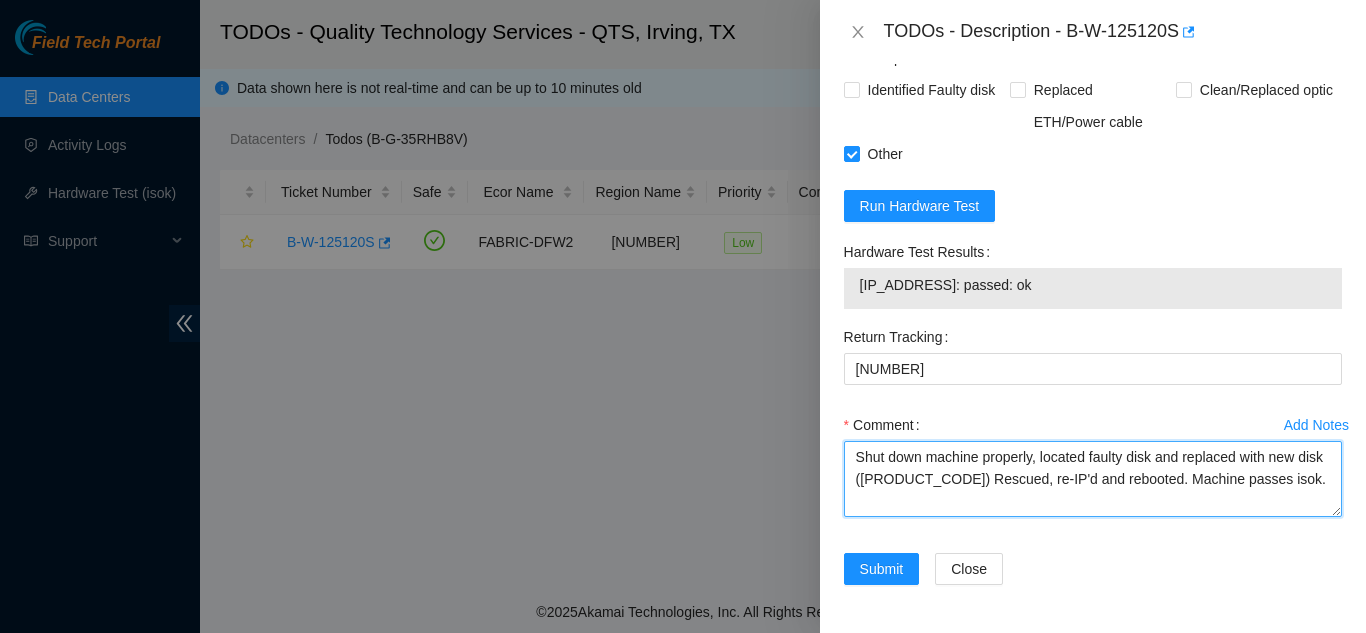 click on "Shut down machine properly, located faulty disk and replaced with new disk ([PRODUCT_CODE]) Rescued, re-IP'd and rebooted. Machine passes isok." at bounding box center [1093, 479] 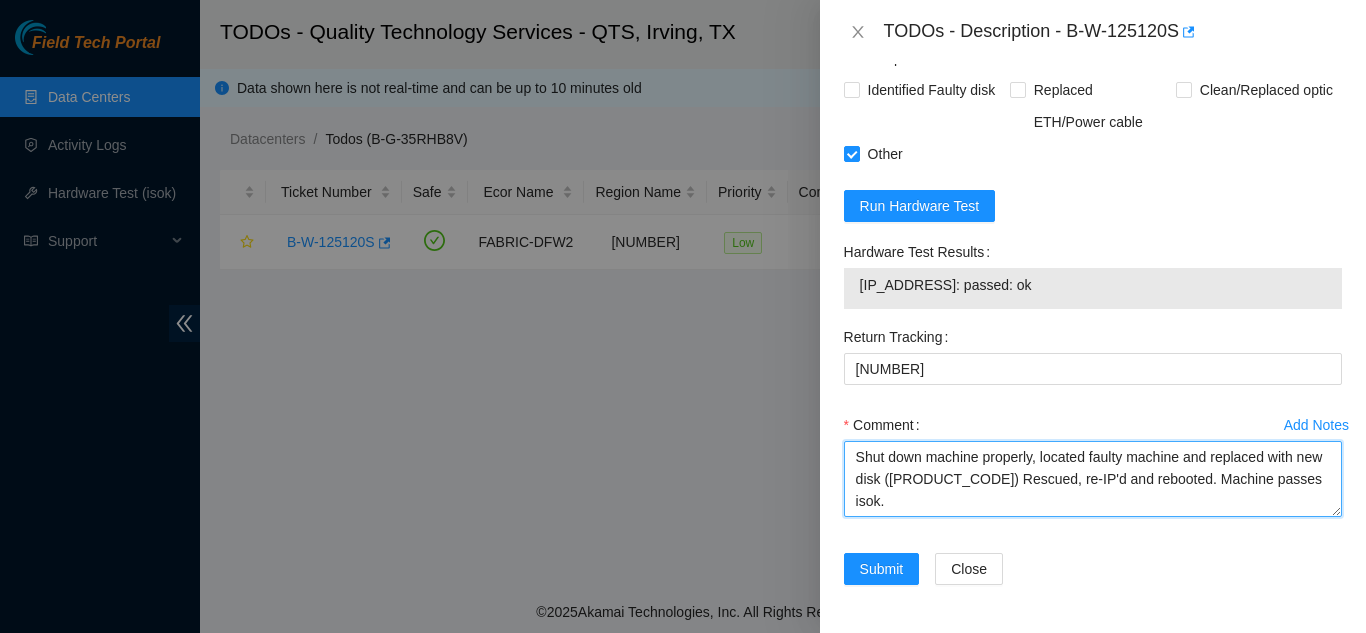 click on "Shut down machine properly, located faulty machine and replaced with new disk ([PRODUCT_CODE]) Rescued, re-IP'd and rebooted. Machine passes isok." at bounding box center [1093, 479] 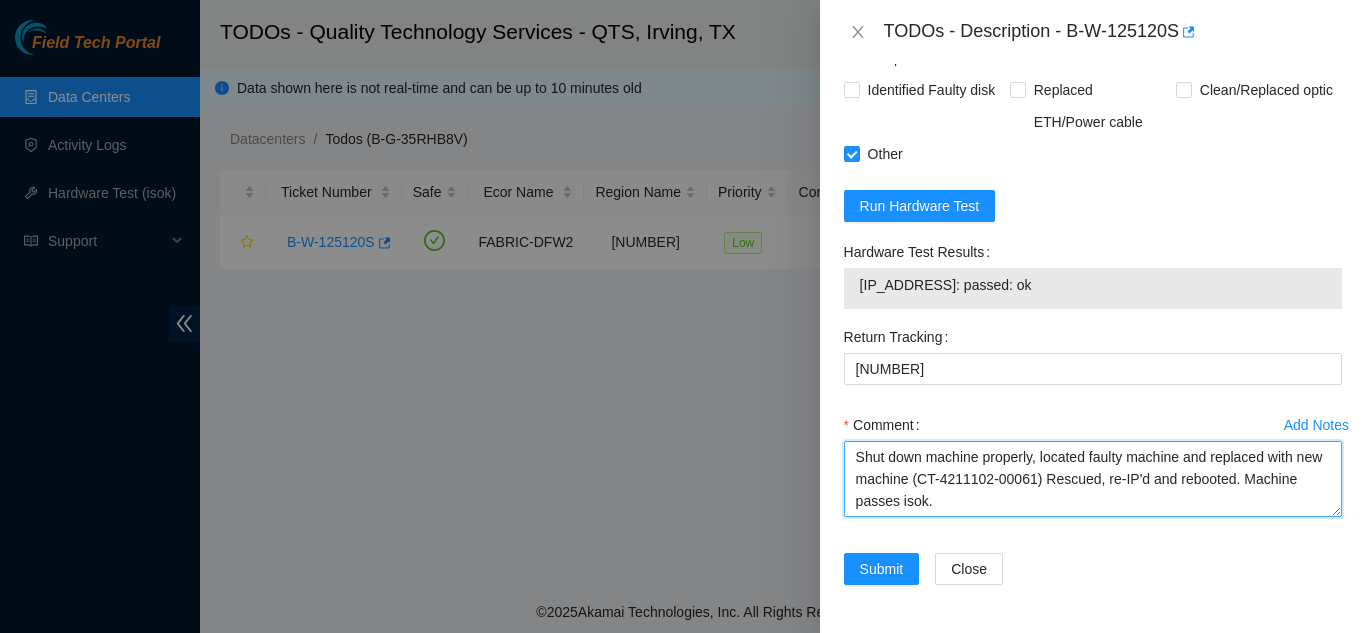 click on "Shut down machine properly, located faulty machine and replaced with new machine (CT-4211102-00061) Rescued, re-IP'd and rebooted. Machine passes isok." at bounding box center [1093, 479] 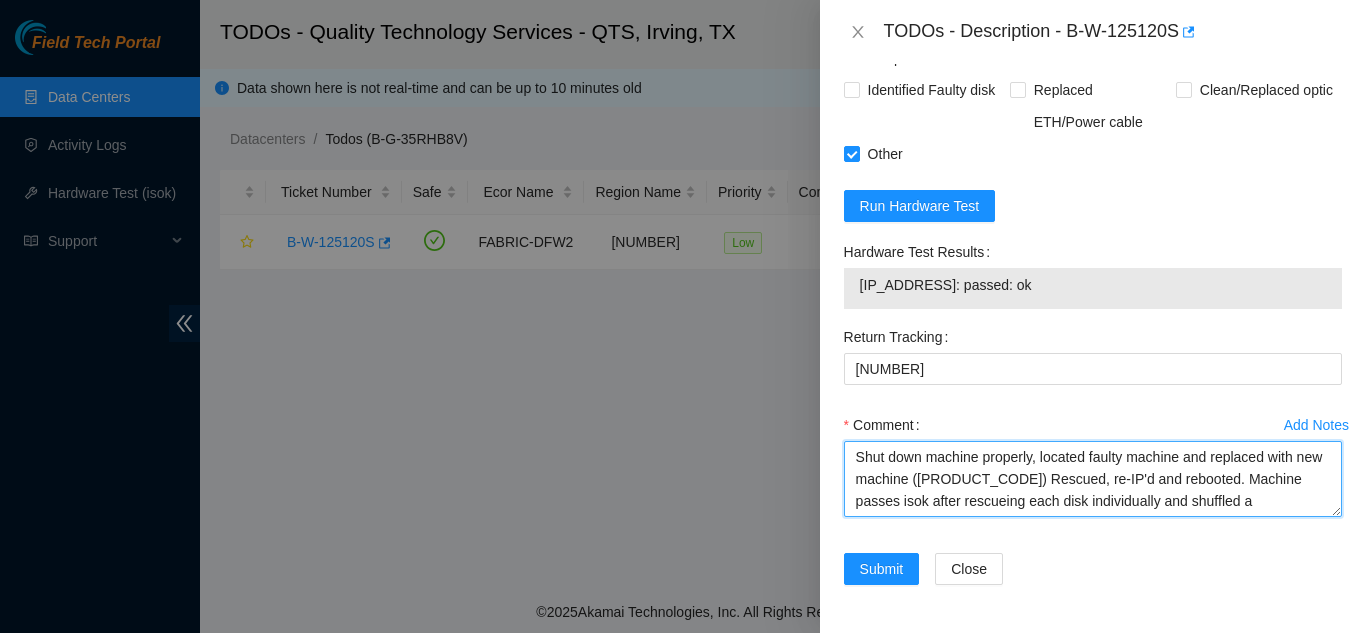 scroll, scrollTop: 17, scrollLeft: 0, axis: vertical 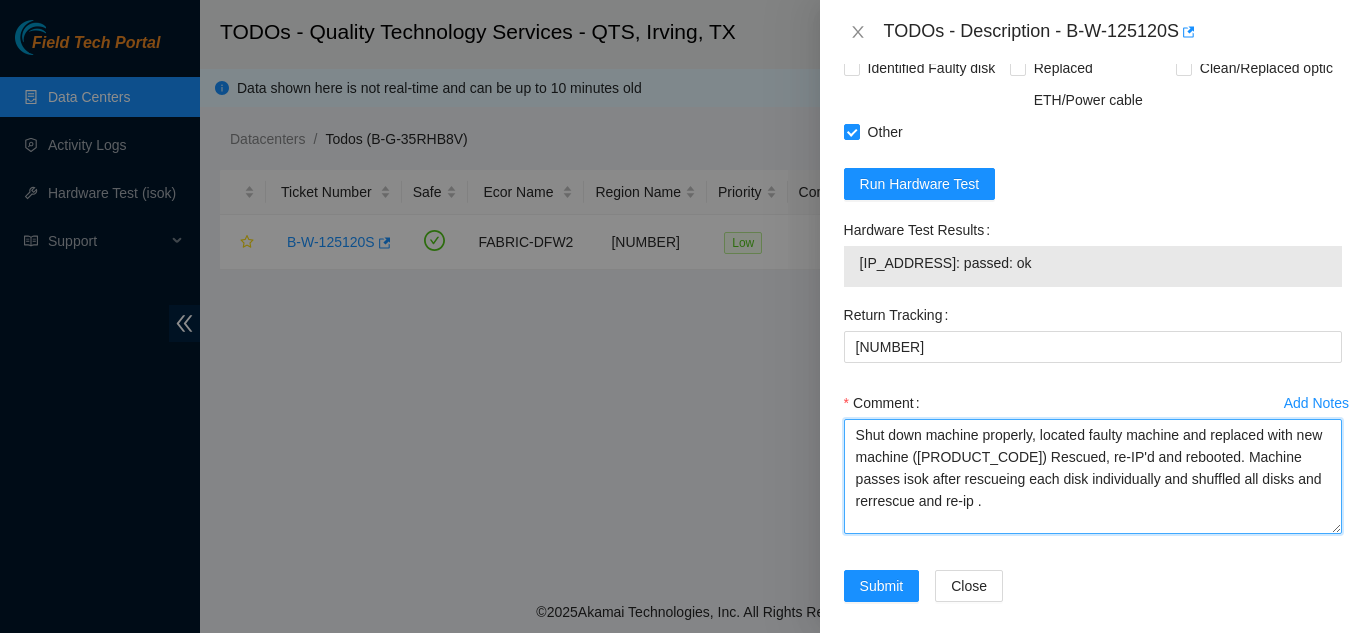 drag, startPoint x: 1320, startPoint y: 508, endPoint x: 1299, endPoint y: 548, distance: 45.17743 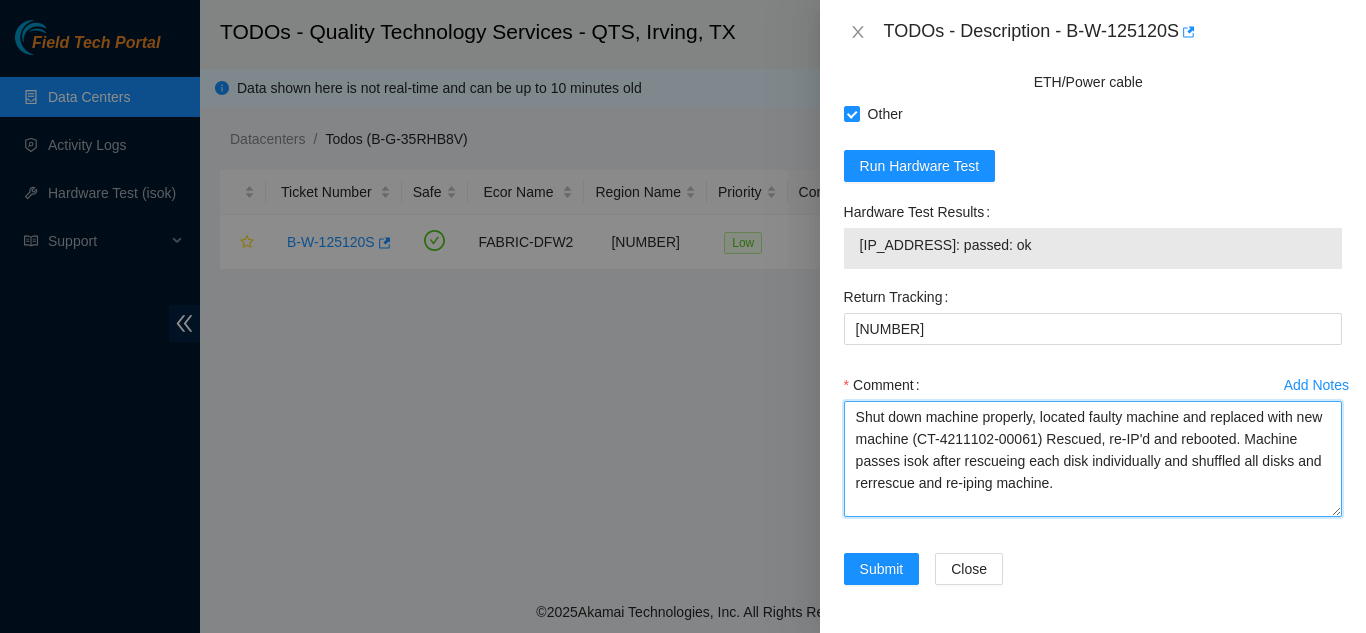 scroll, scrollTop: 1897, scrollLeft: 0, axis: vertical 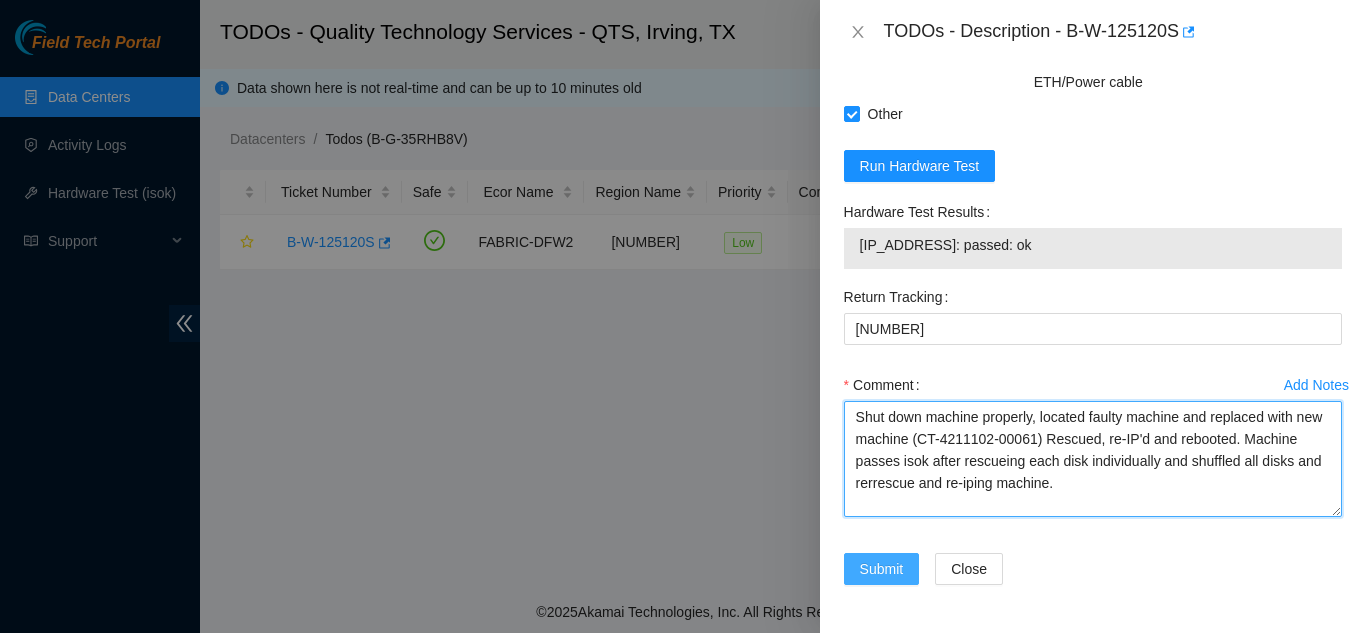 type on "Shut down machine properly, located faulty machine and replaced with new machine (CT-4211102-00061) Rescued, re-IP'd and rebooted. Machine passes isok after rescueing each disk individually and shuffled all disks and rerrescue and re-iping machine." 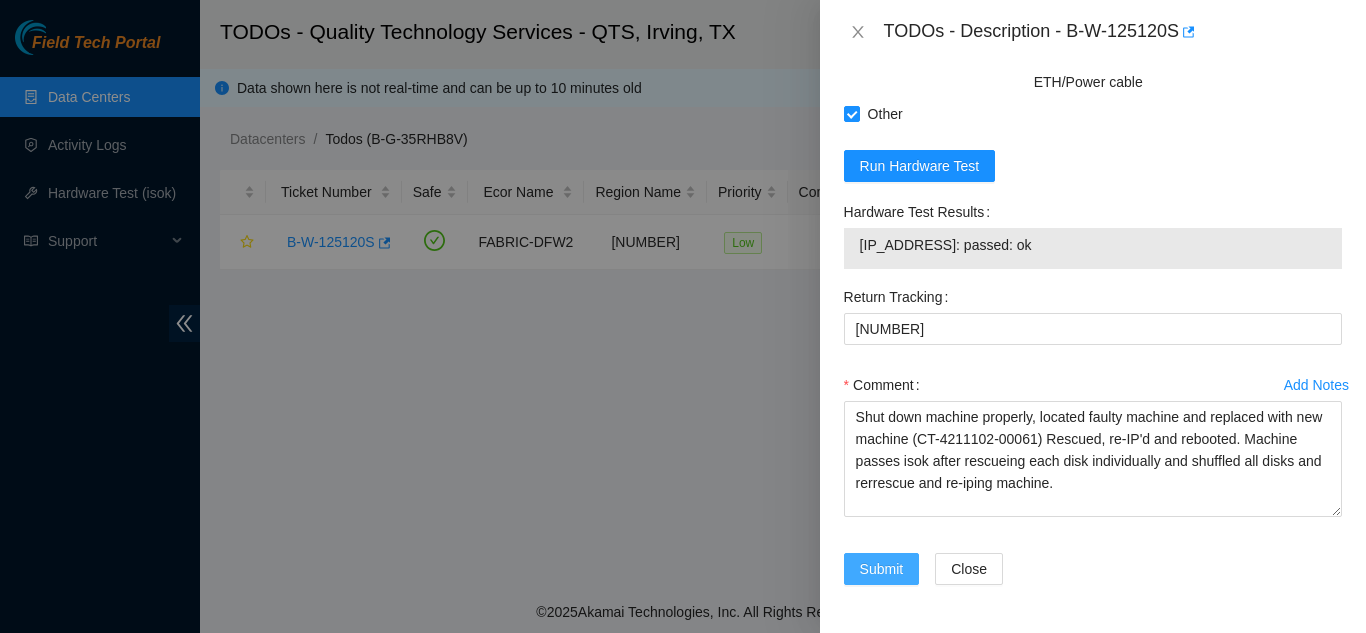 click on "Submit" at bounding box center [882, 569] 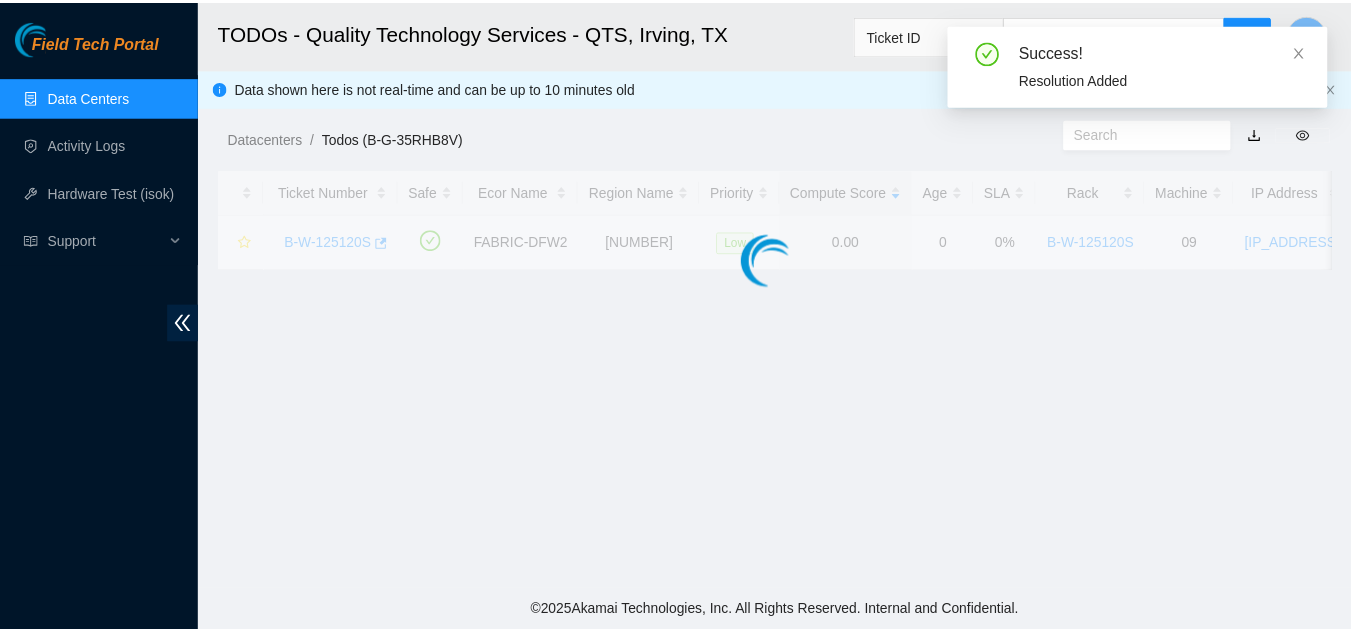 scroll, scrollTop: 653, scrollLeft: 0, axis: vertical 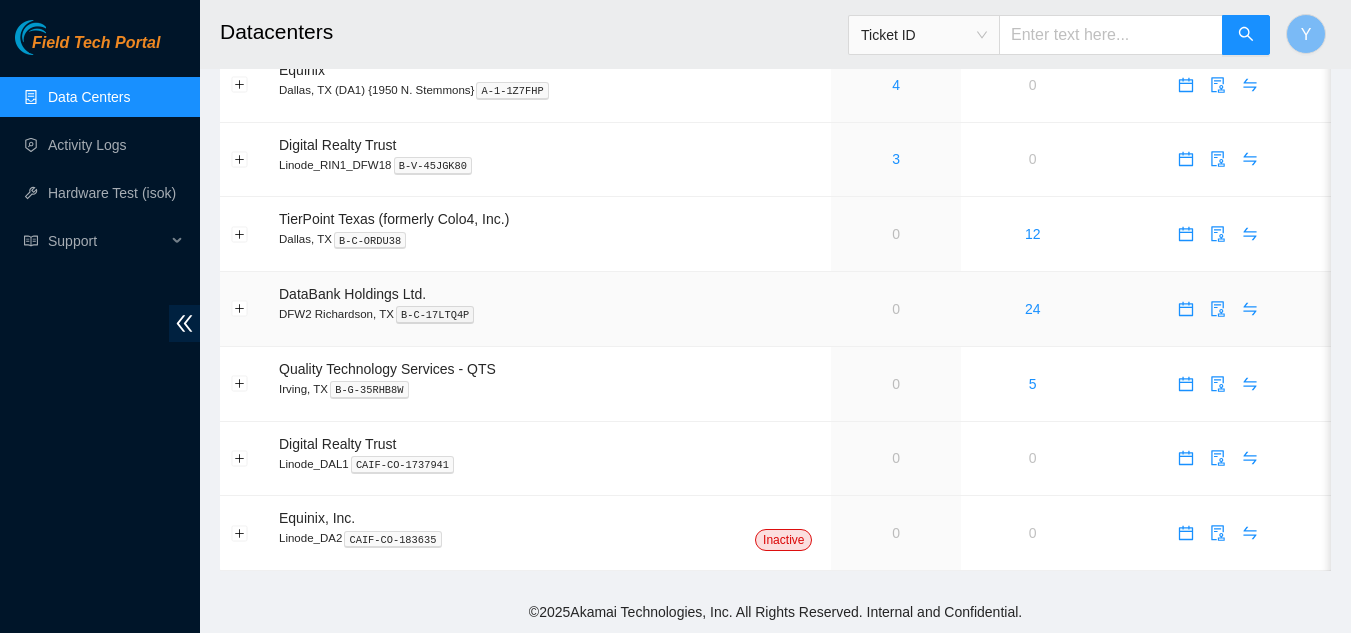click on "0" at bounding box center (895, 309) 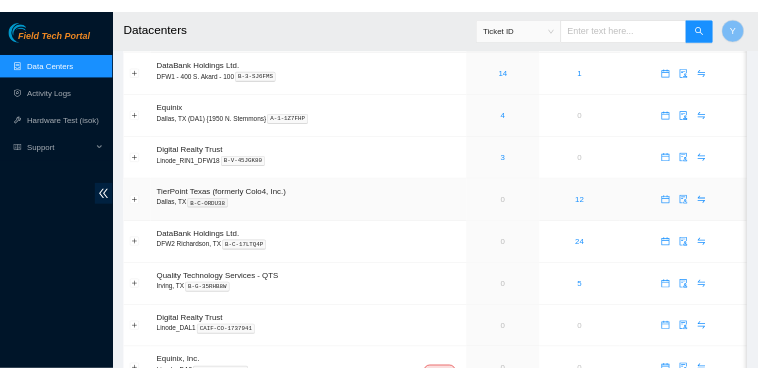 scroll, scrollTop: 0, scrollLeft: 0, axis: both 